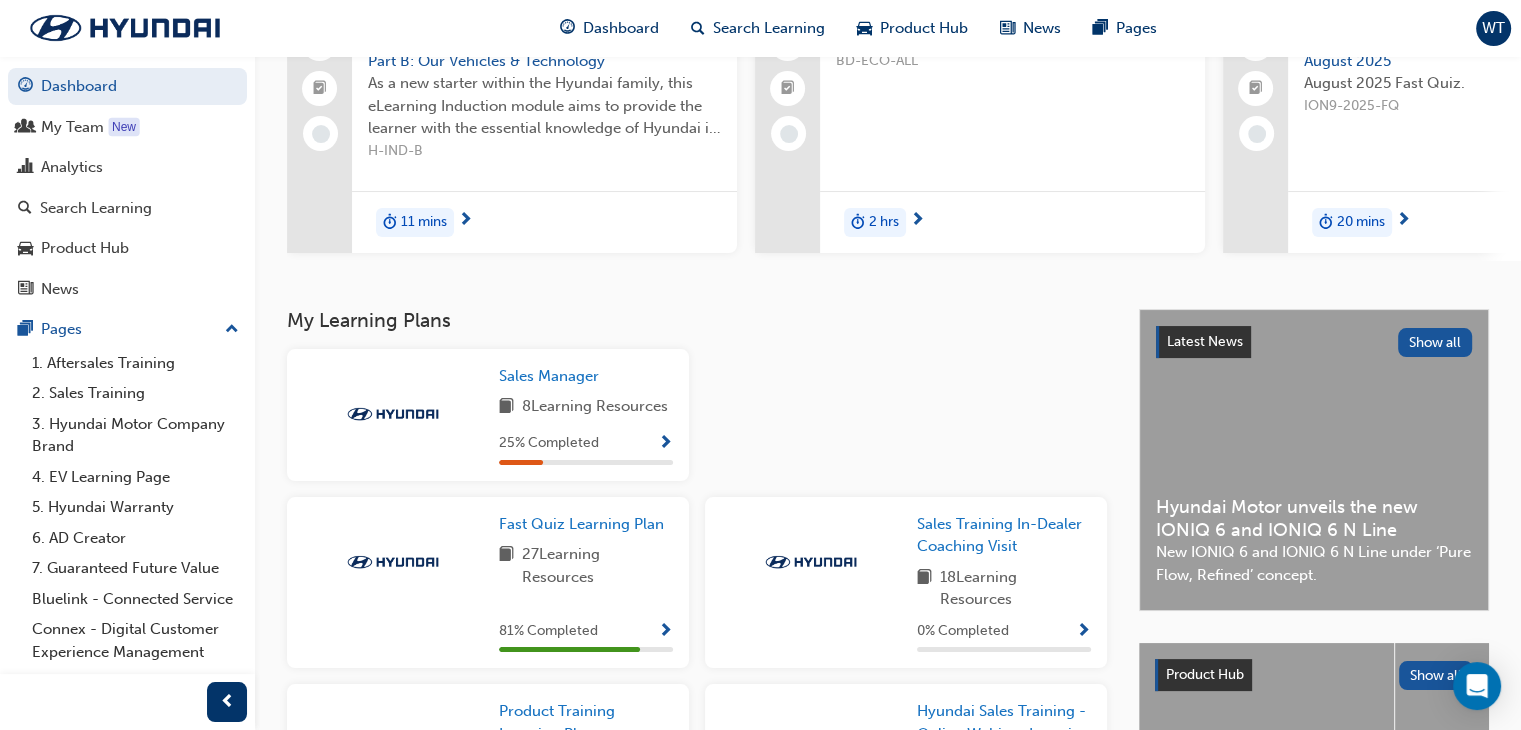 scroll, scrollTop: 0, scrollLeft: 0, axis: both 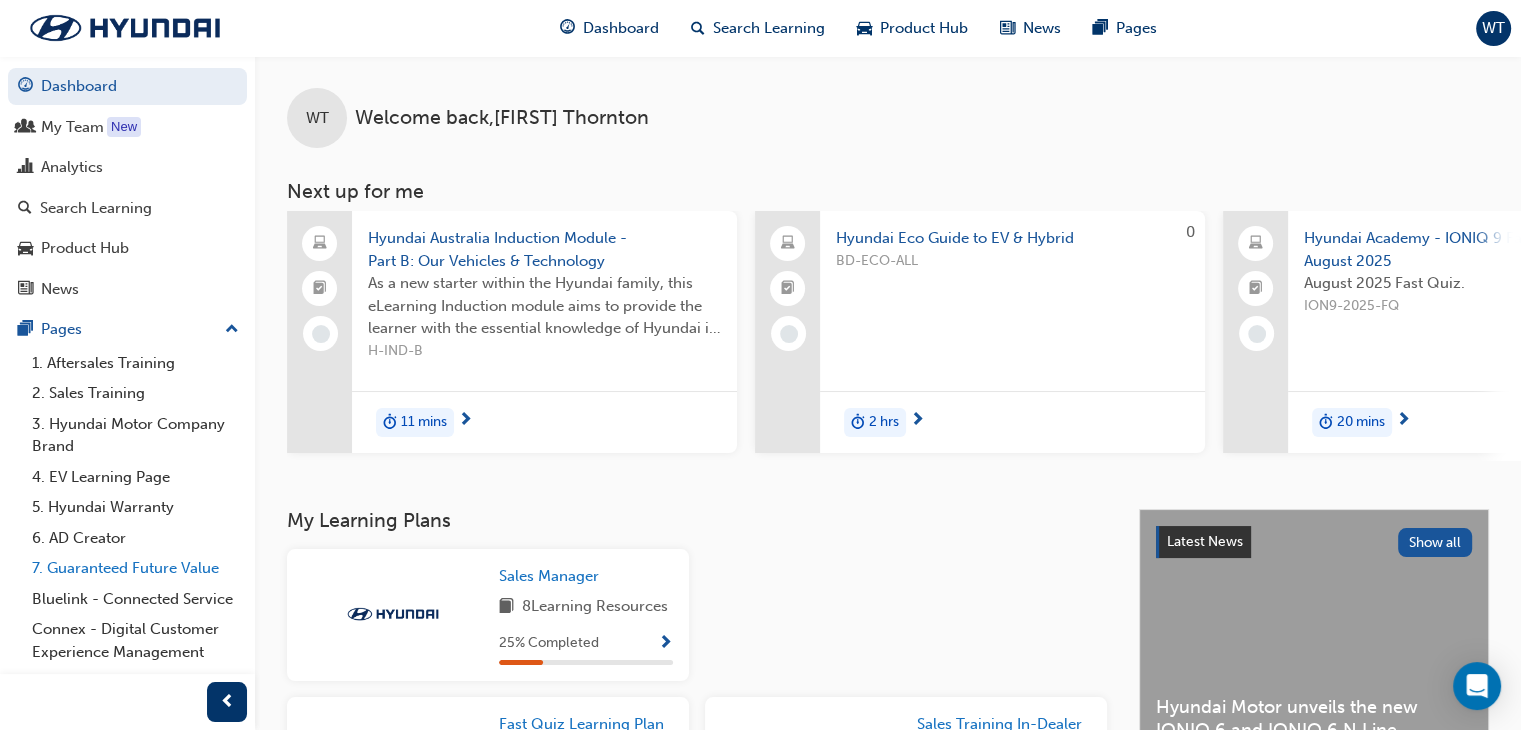 click on "7. Guaranteed Future Value" at bounding box center (135, 568) 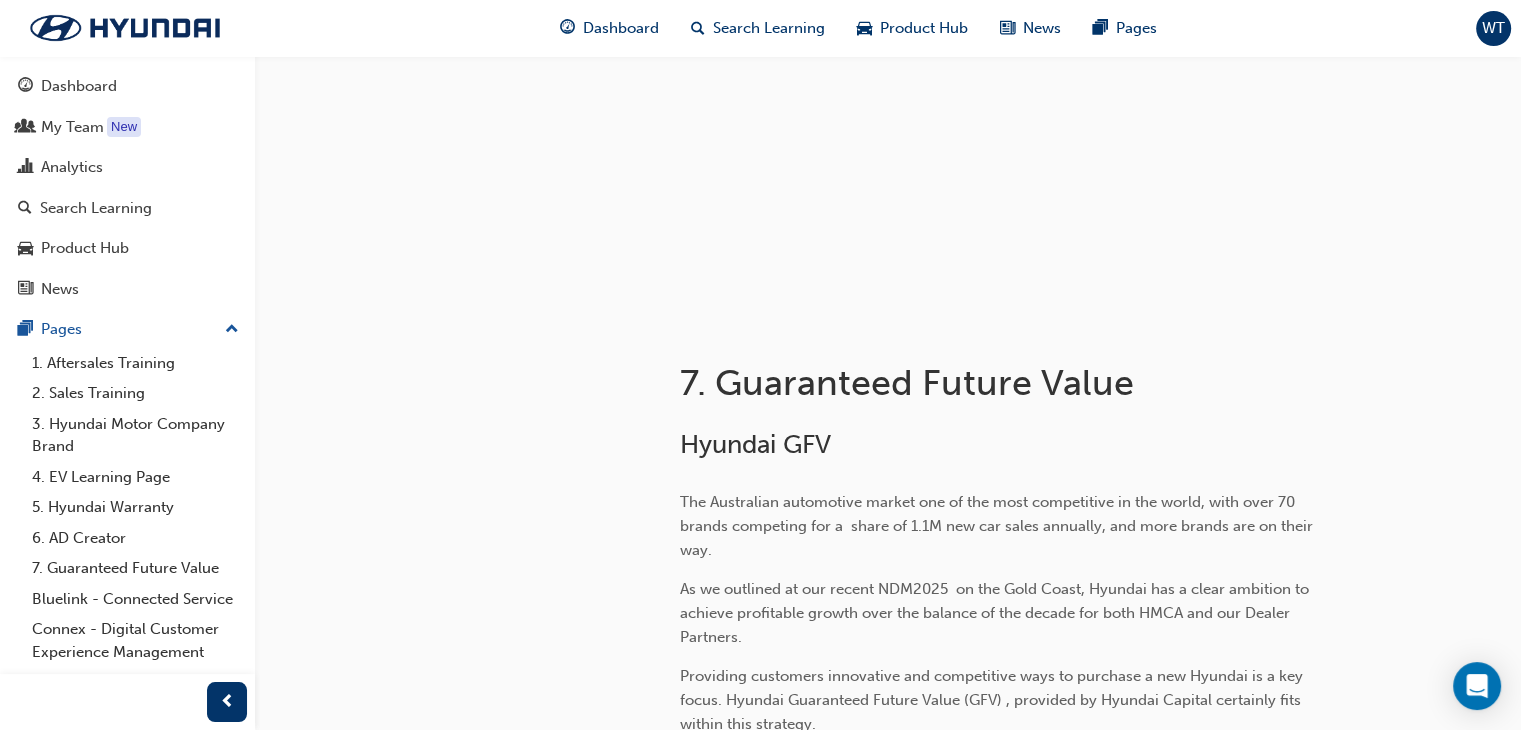 scroll, scrollTop: 0, scrollLeft: 0, axis: both 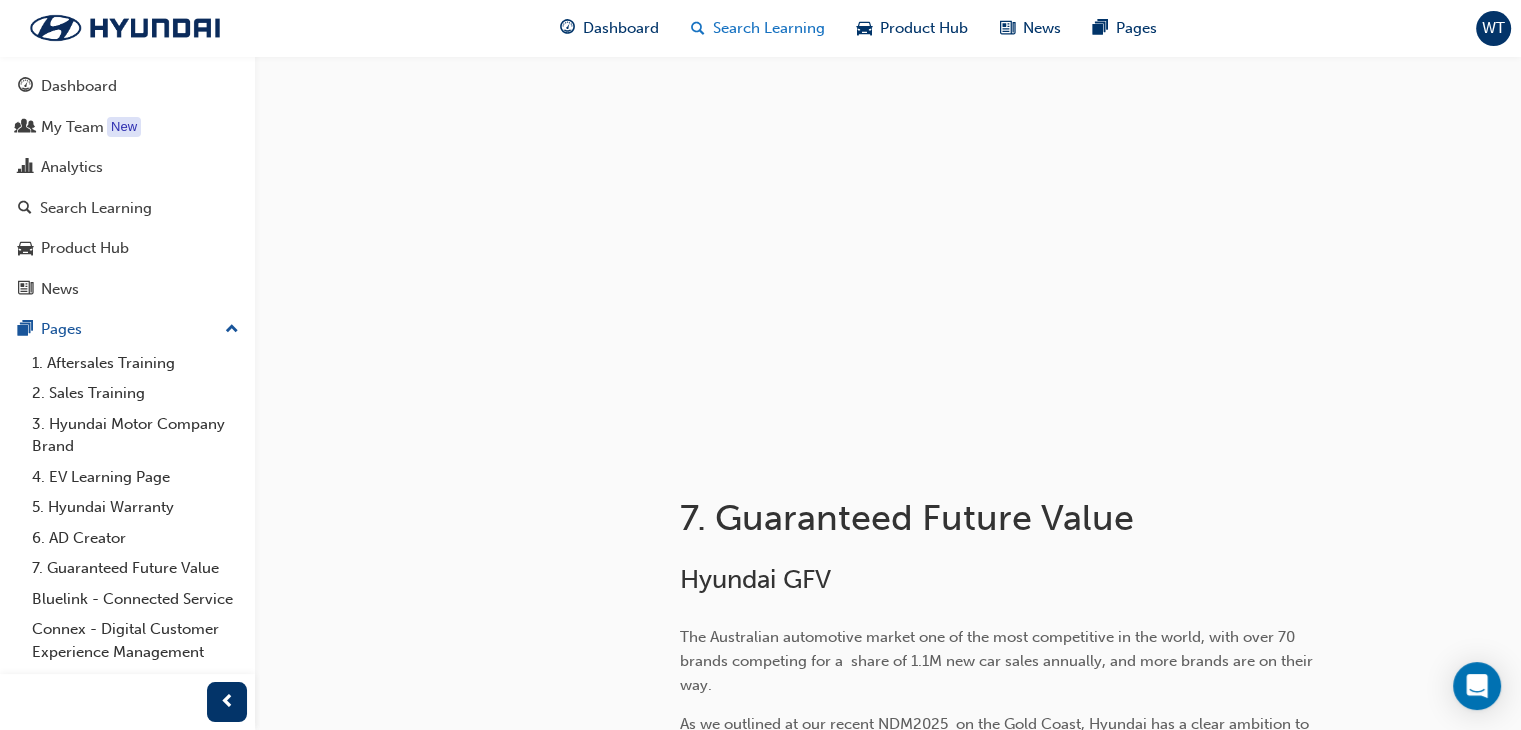 click on "Search Learning" at bounding box center (769, 28) 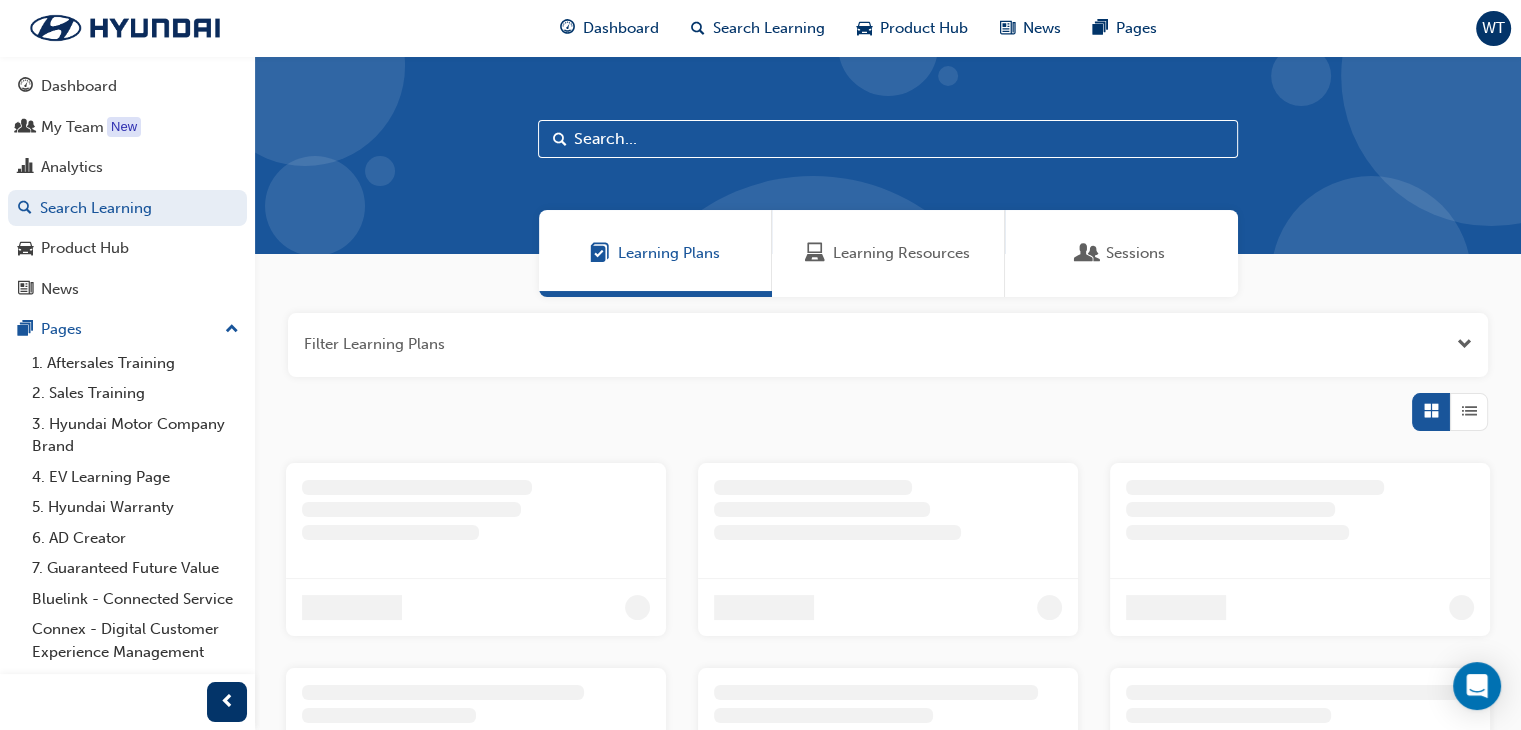 click at bounding box center [888, 139] 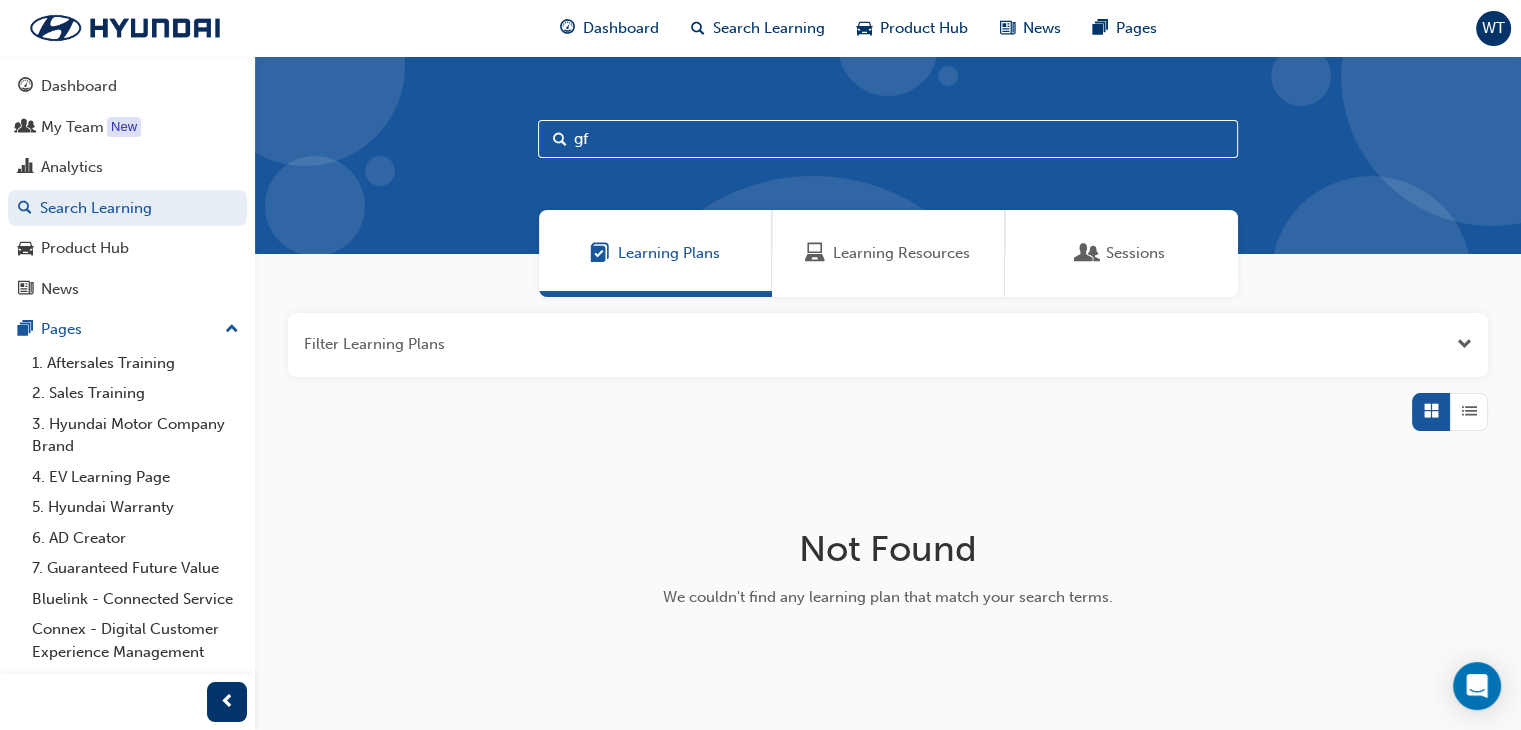 type on "g" 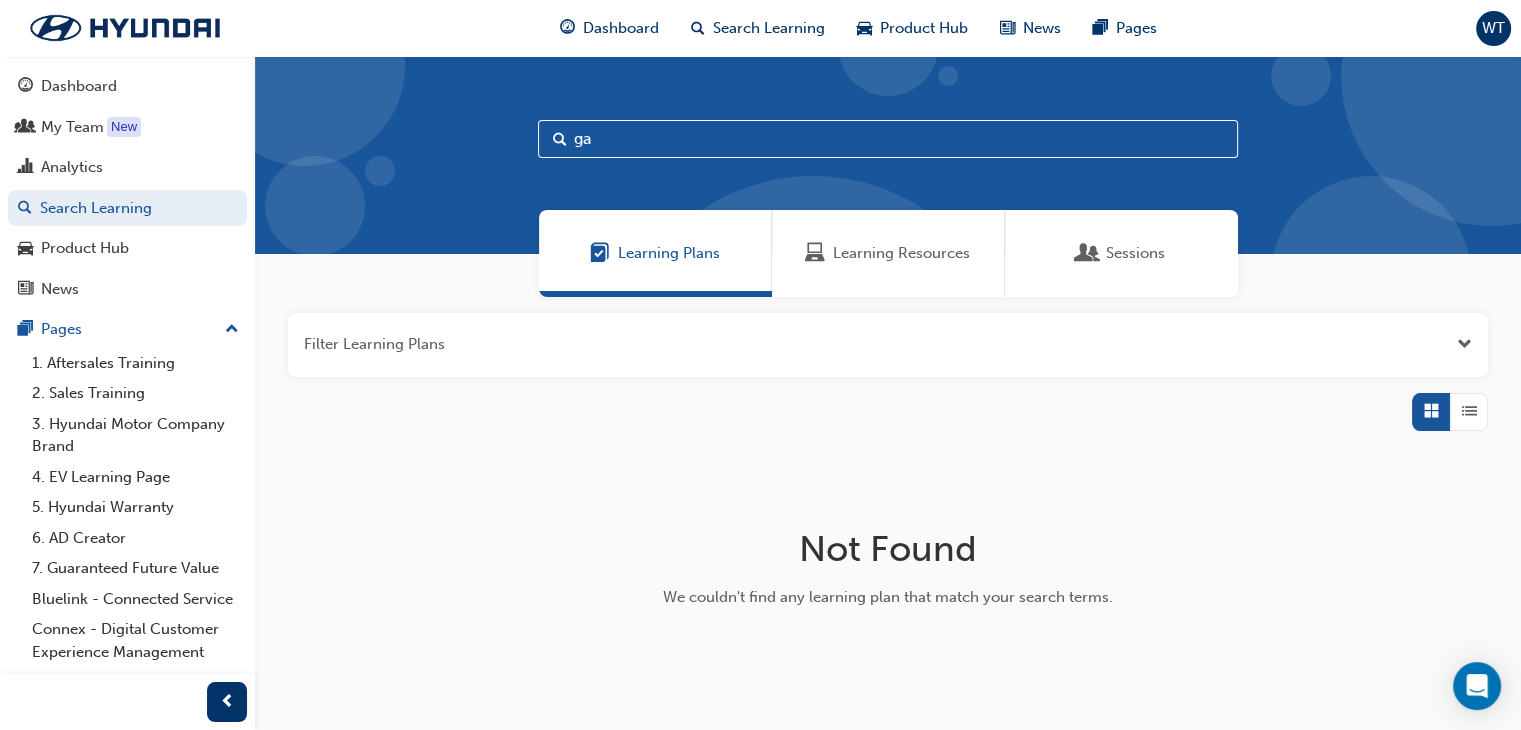 type on "g" 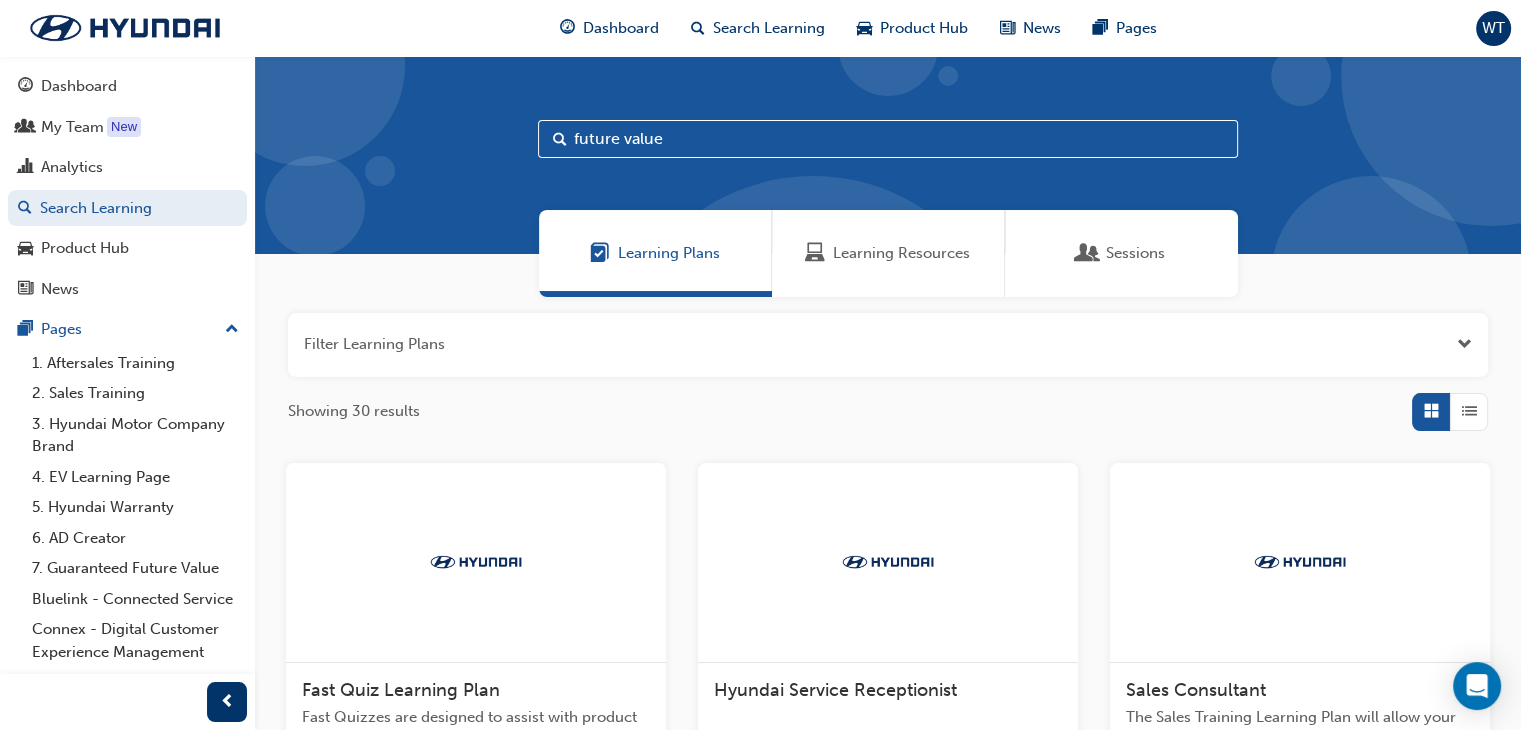 type on "future value" 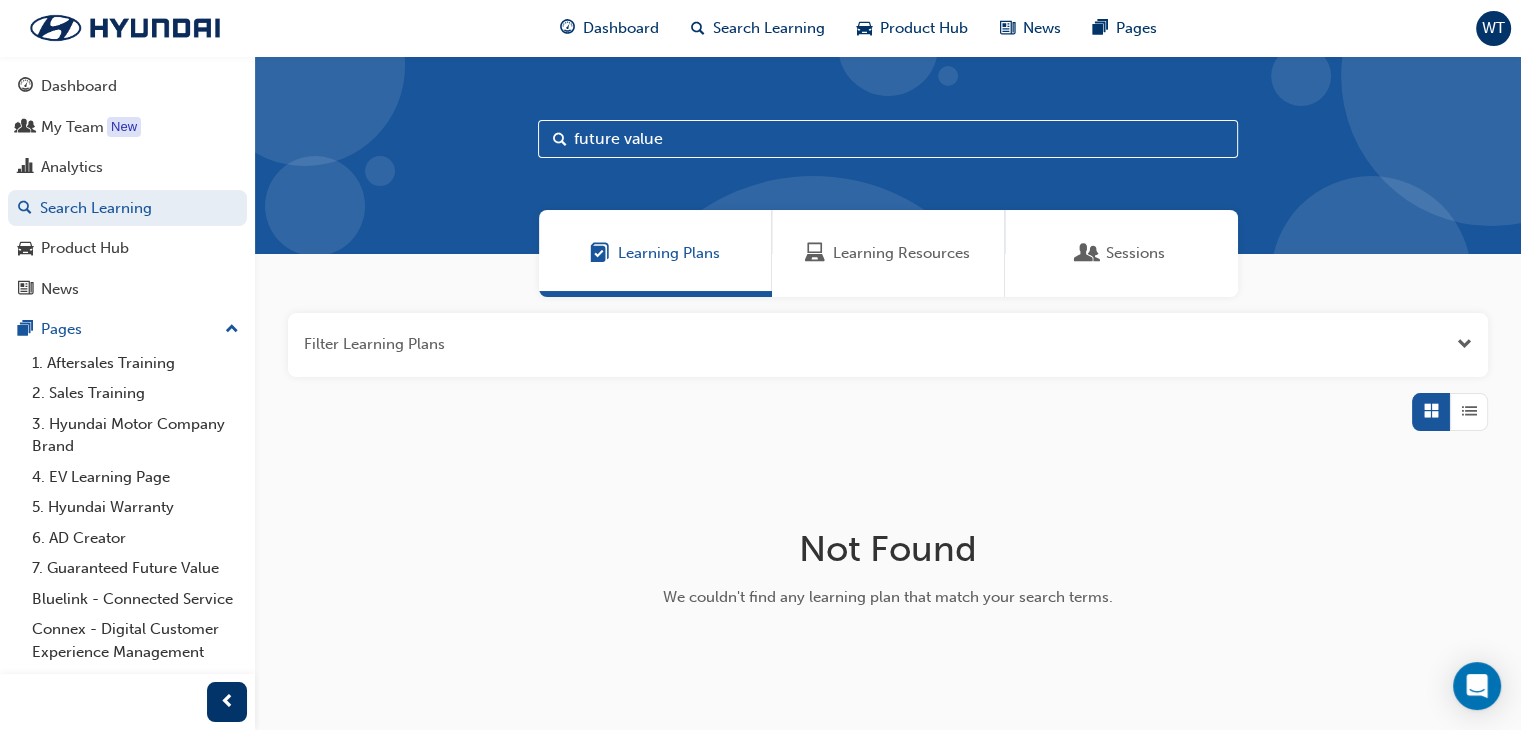 click on "Sessions" at bounding box center (1135, 253) 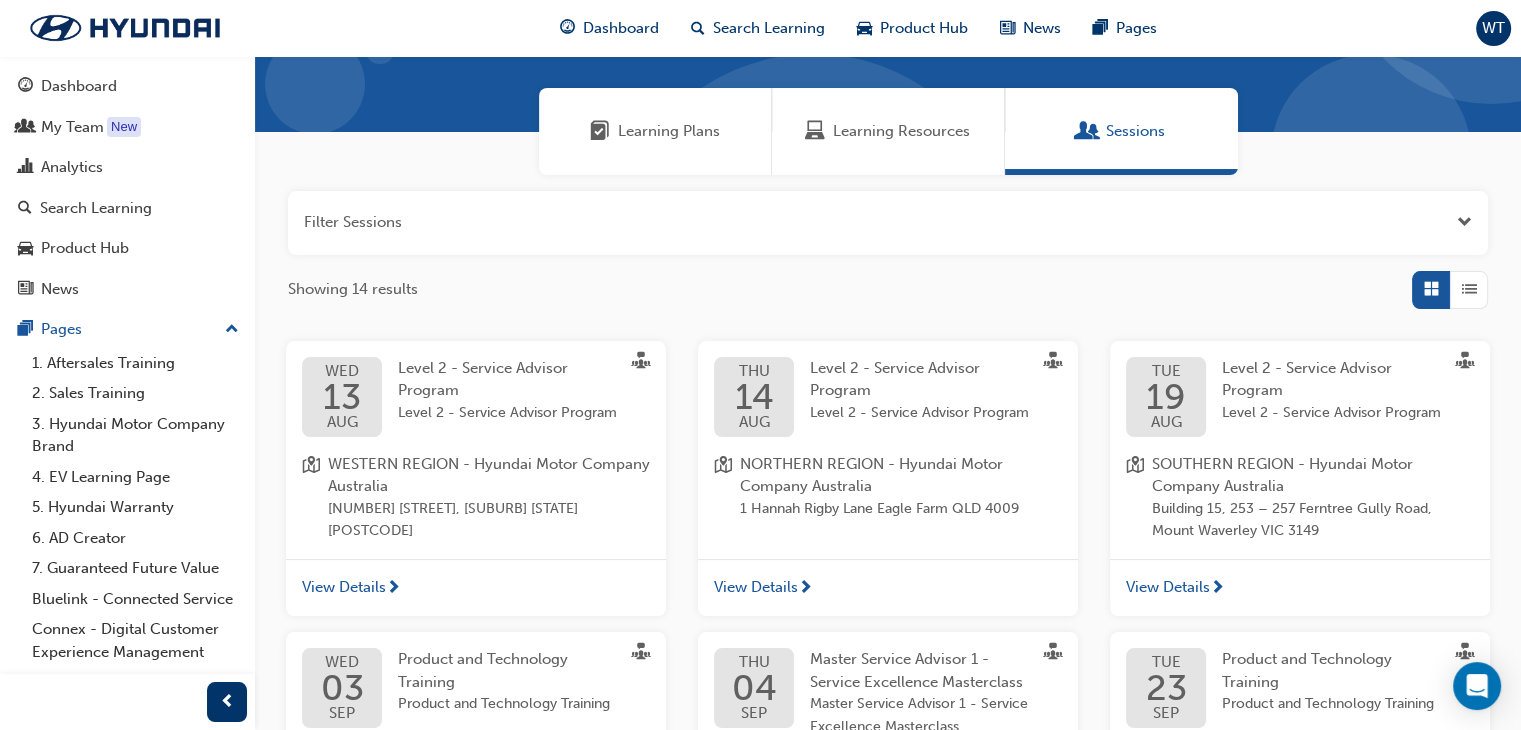 scroll, scrollTop: 0, scrollLeft: 0, axis: both 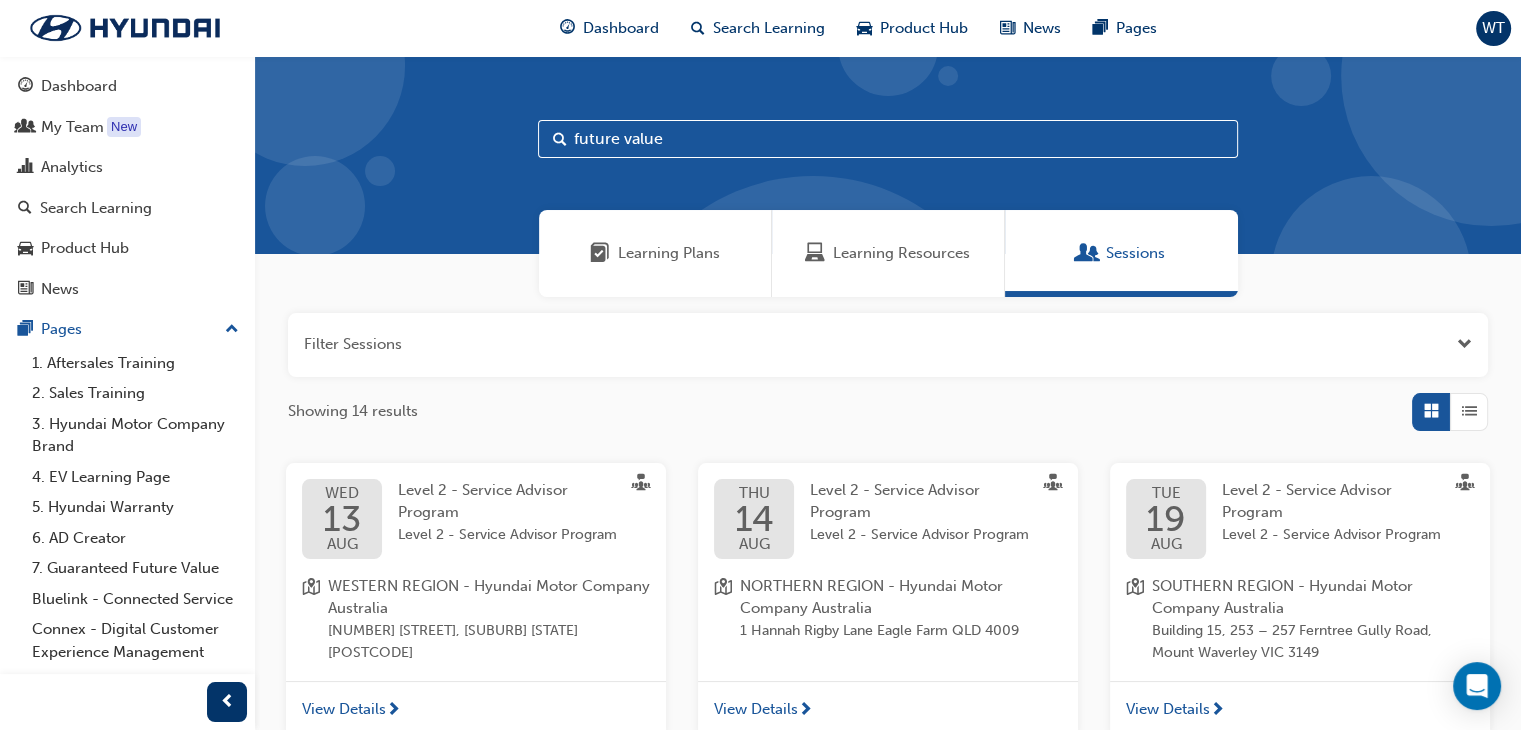 click on "future value" at bounding box center (888, 139) 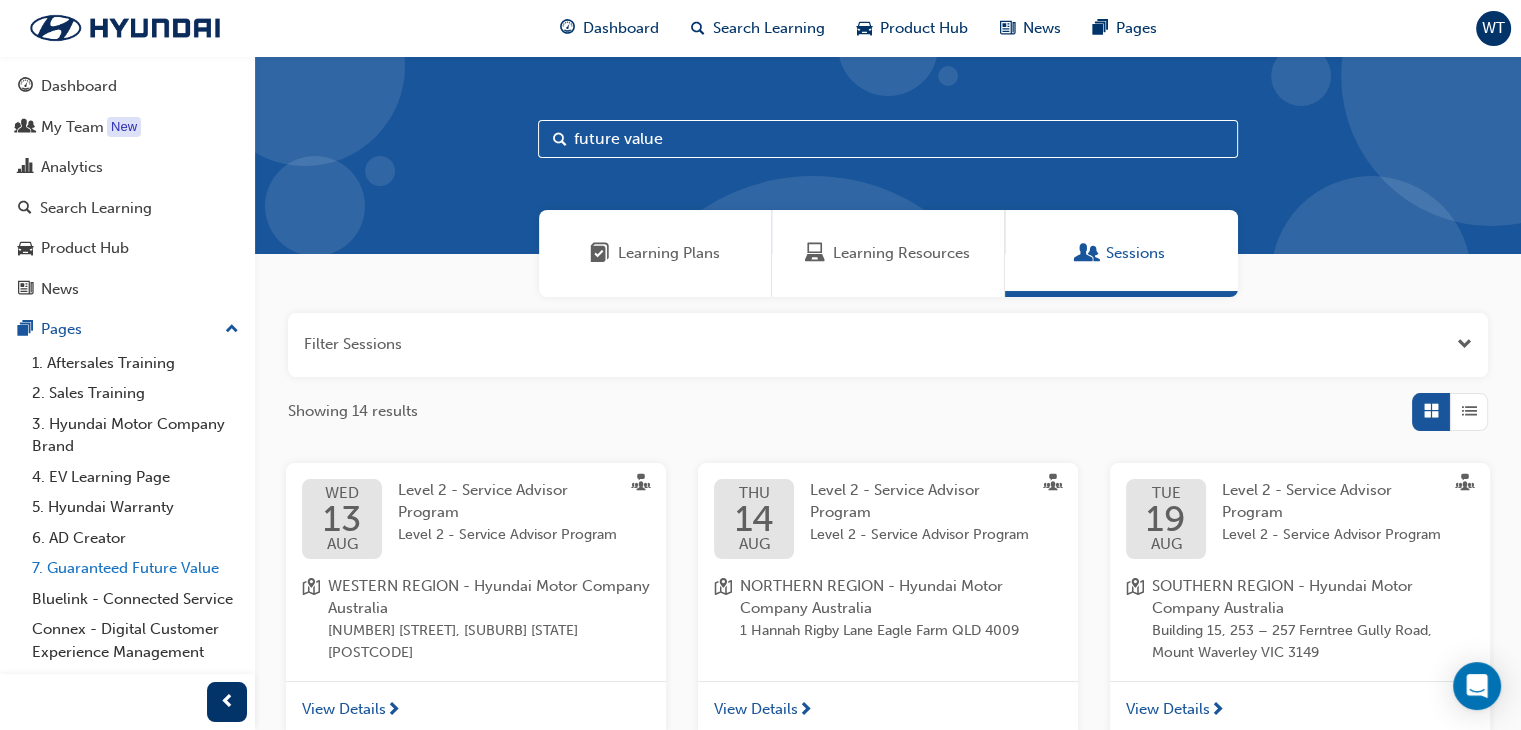 click on "7. Guaranteed Future Value" at bounding box center (135, 568) 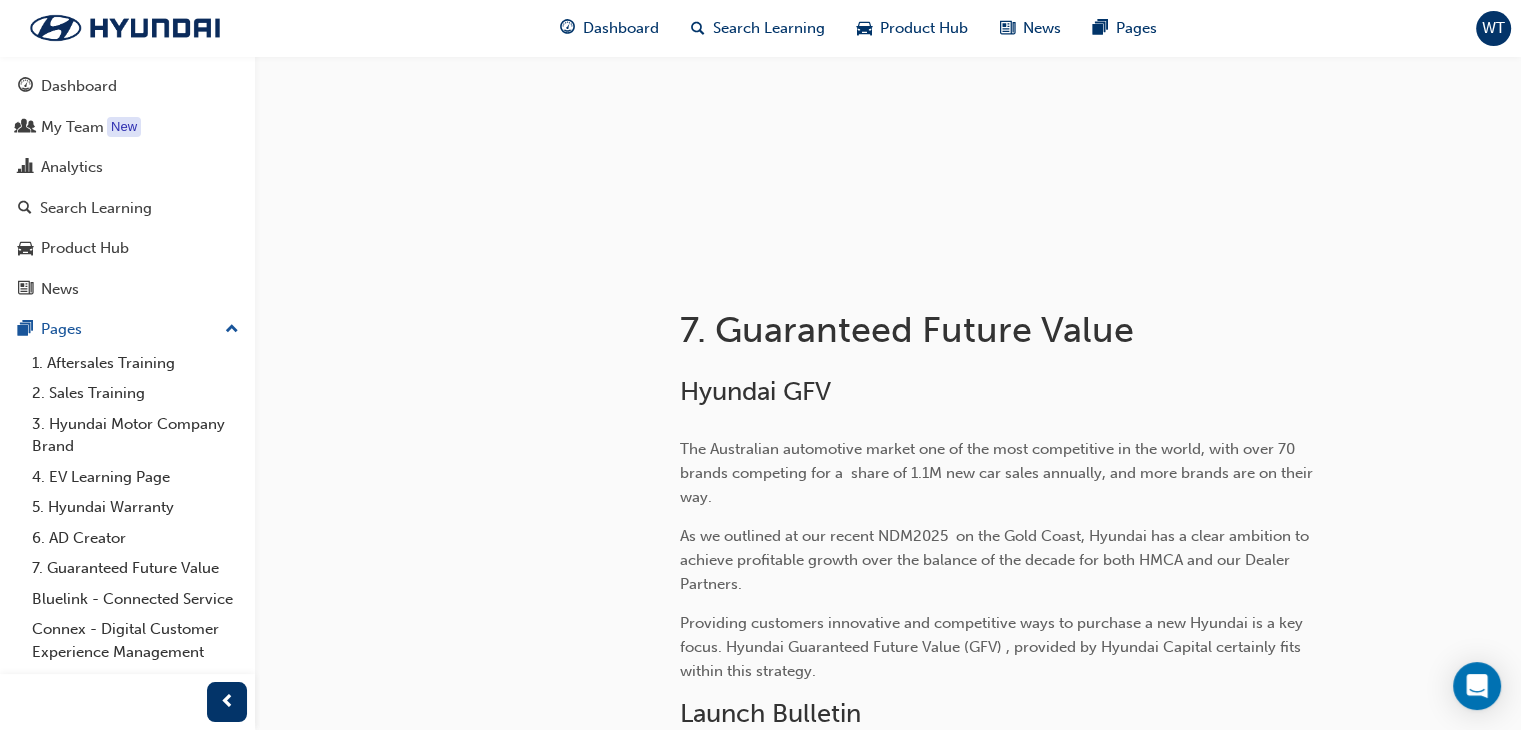 scroll, scrollTop: 200, scrollLeft: 0, axis: vertical 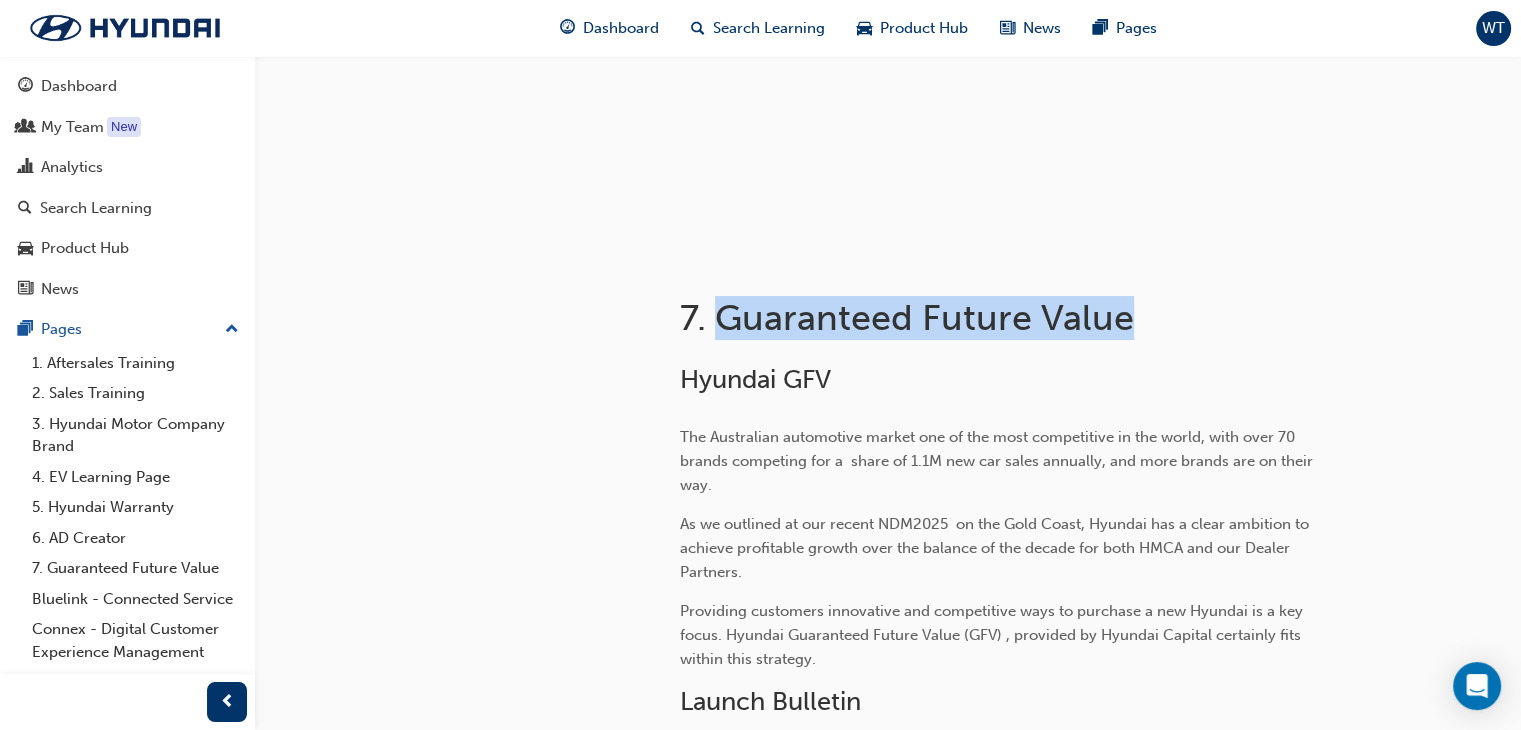 drag, startPoint x: 1131, startPoint y: 317, endPoint x: 725, endPoint y: 319, distance: 406.0049 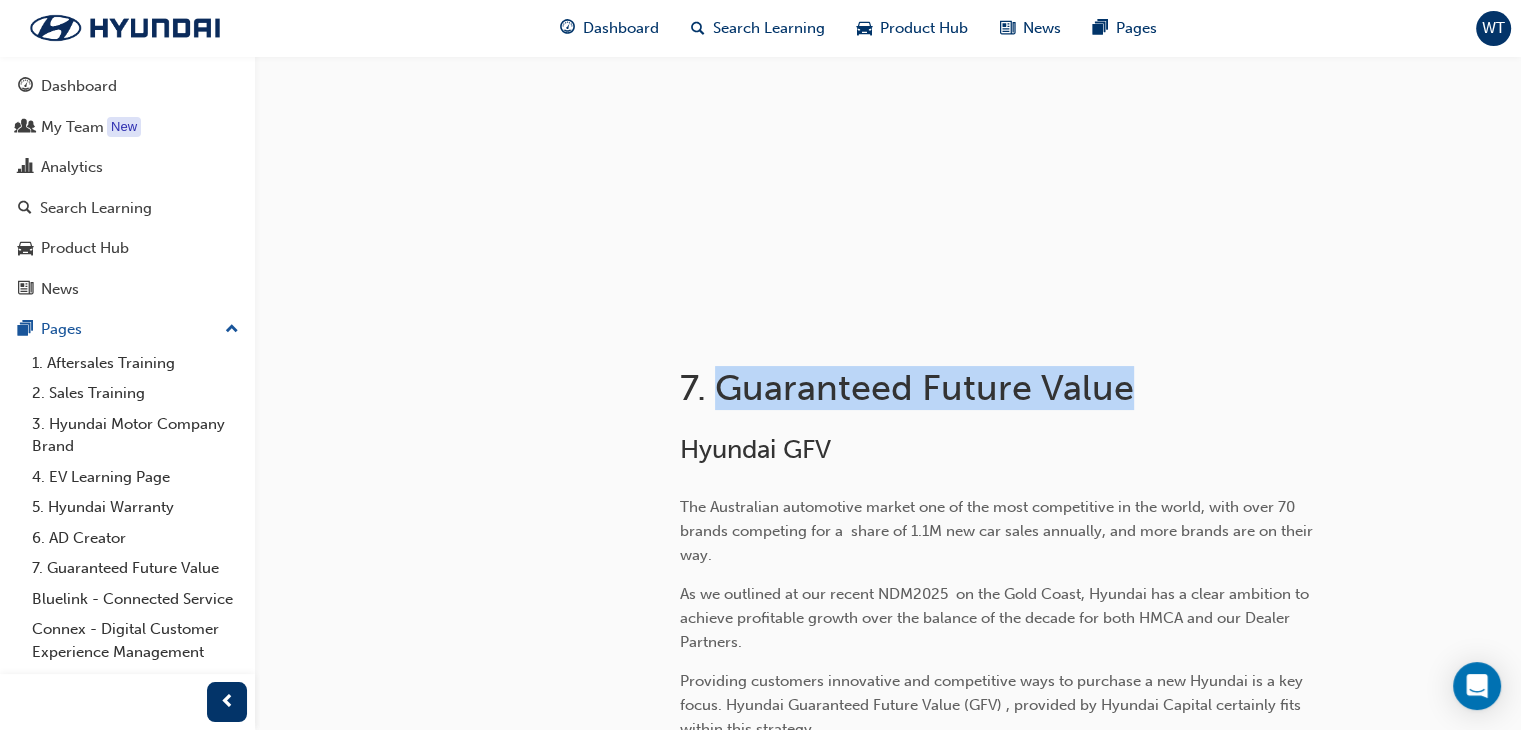 scroll, scrollTop: 0, scrollLeft: 0, axis: both 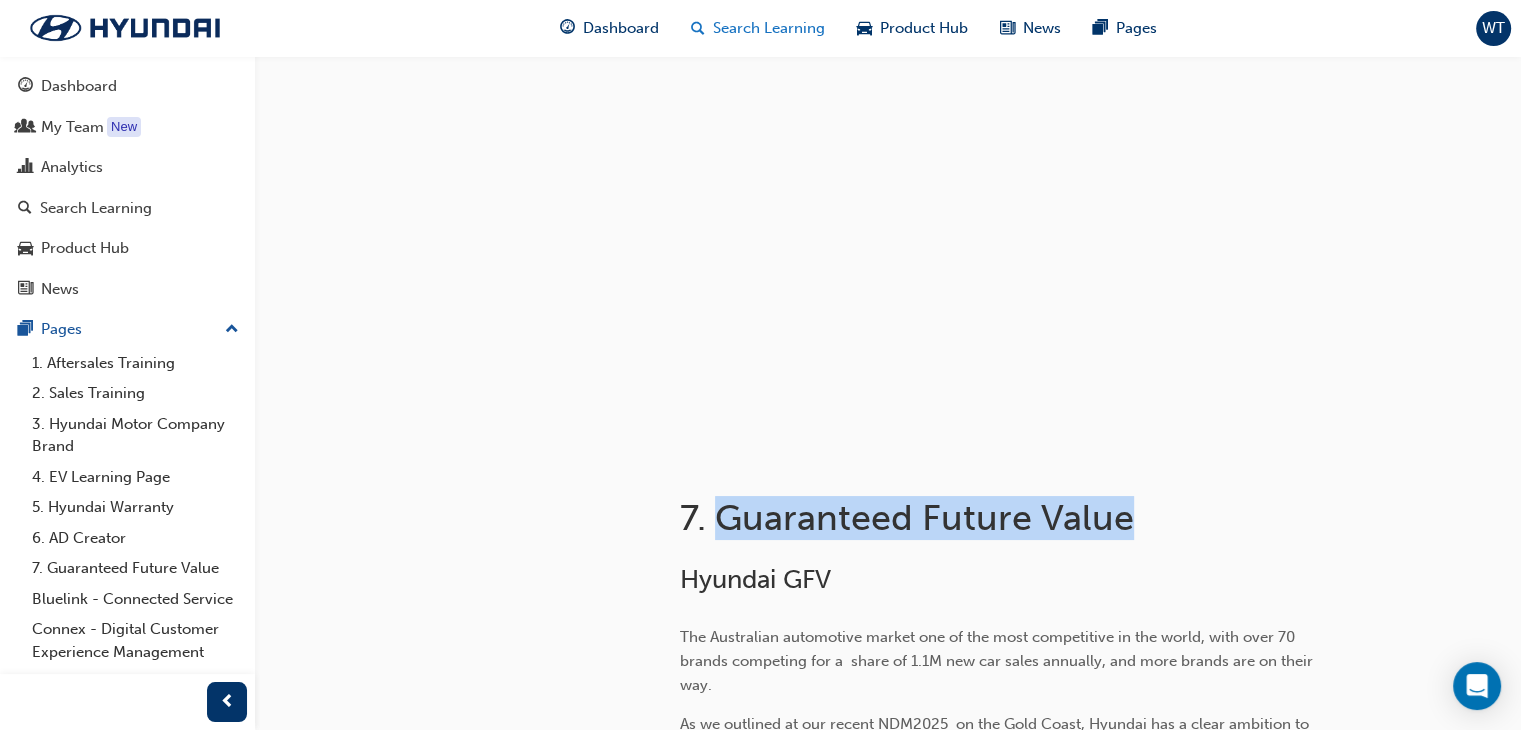 click on "Search Learning" at bounding box center [769, 28] 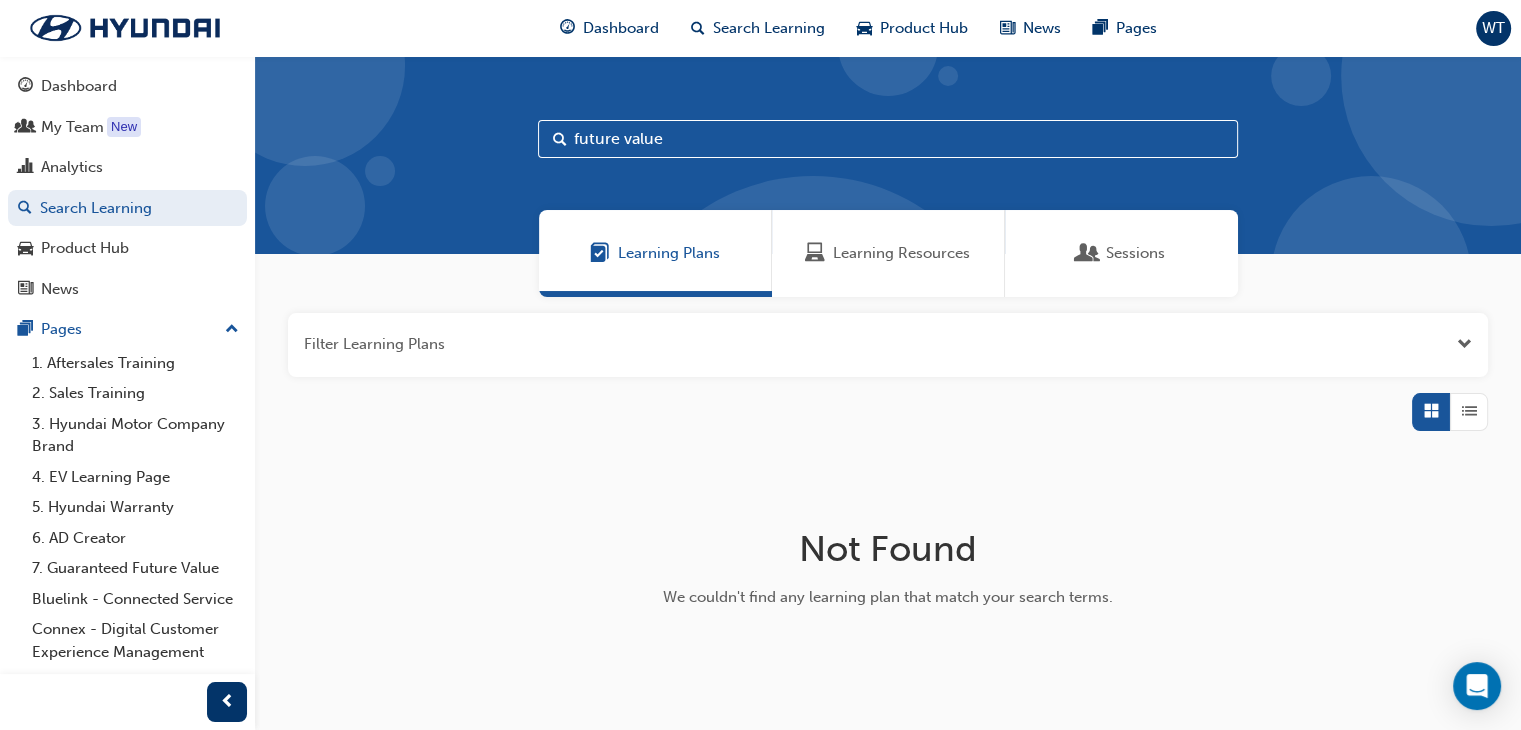 click on "future value" at bounding box center [888, 139] 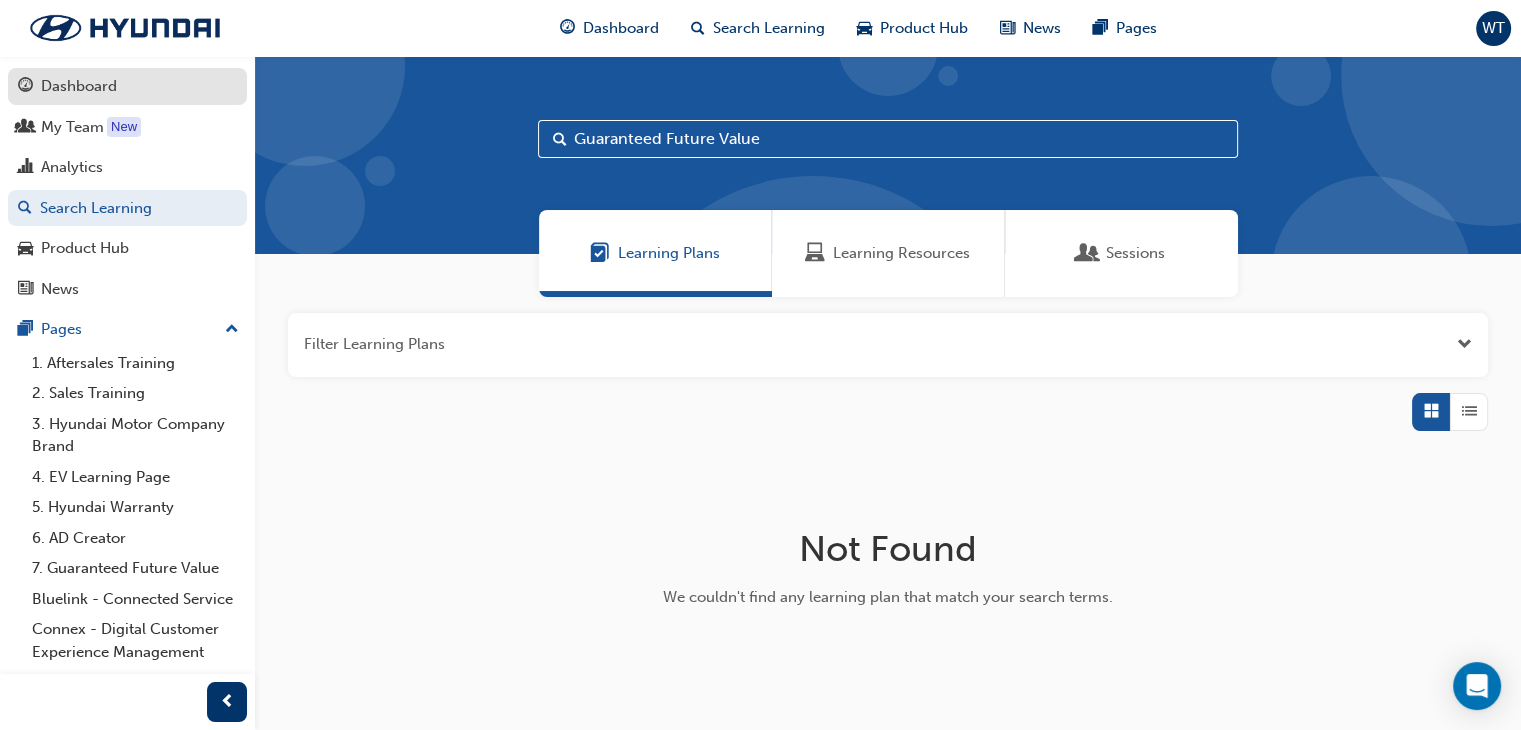 type on "Guaranteed Future Value" 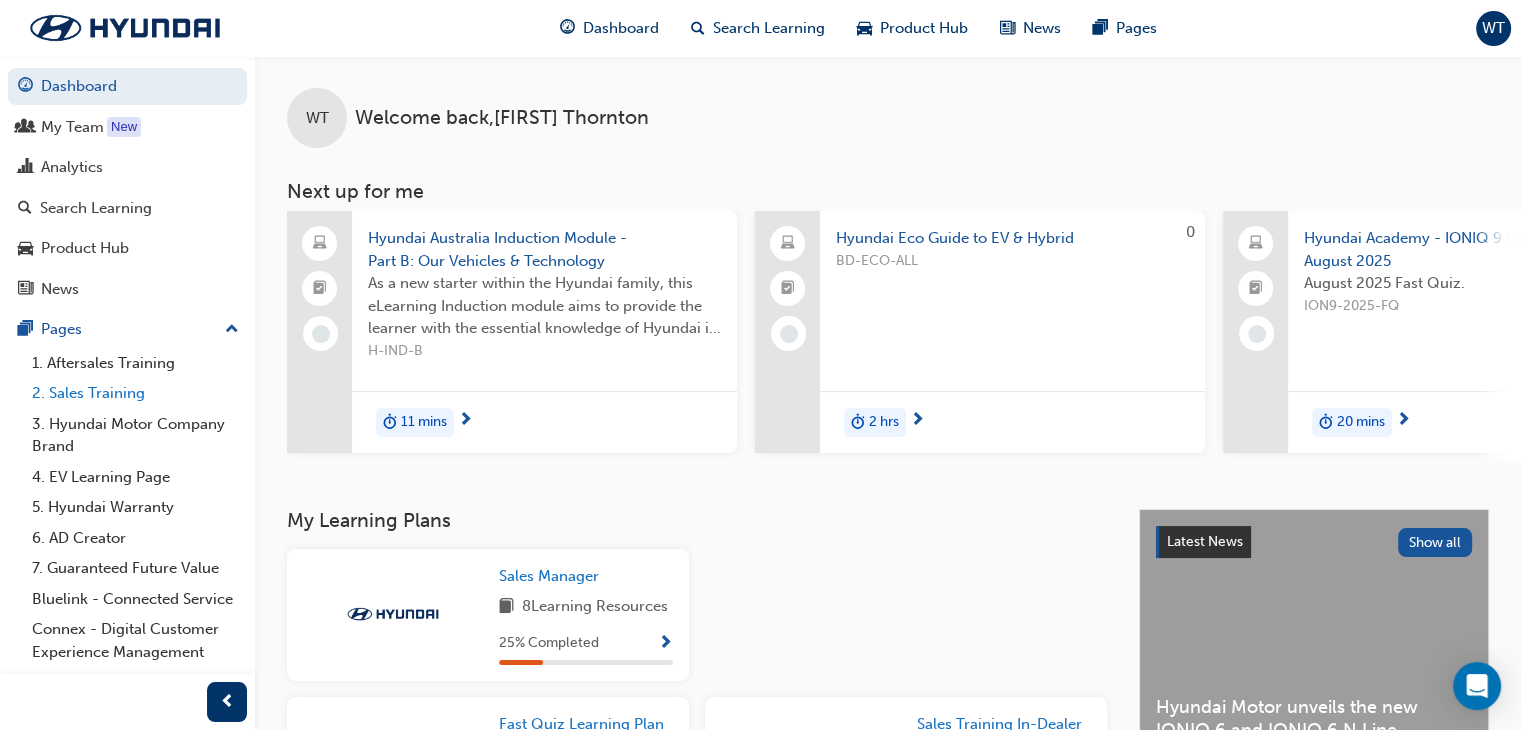 click on "2. Sales Training" at bounding box center [135, 393] 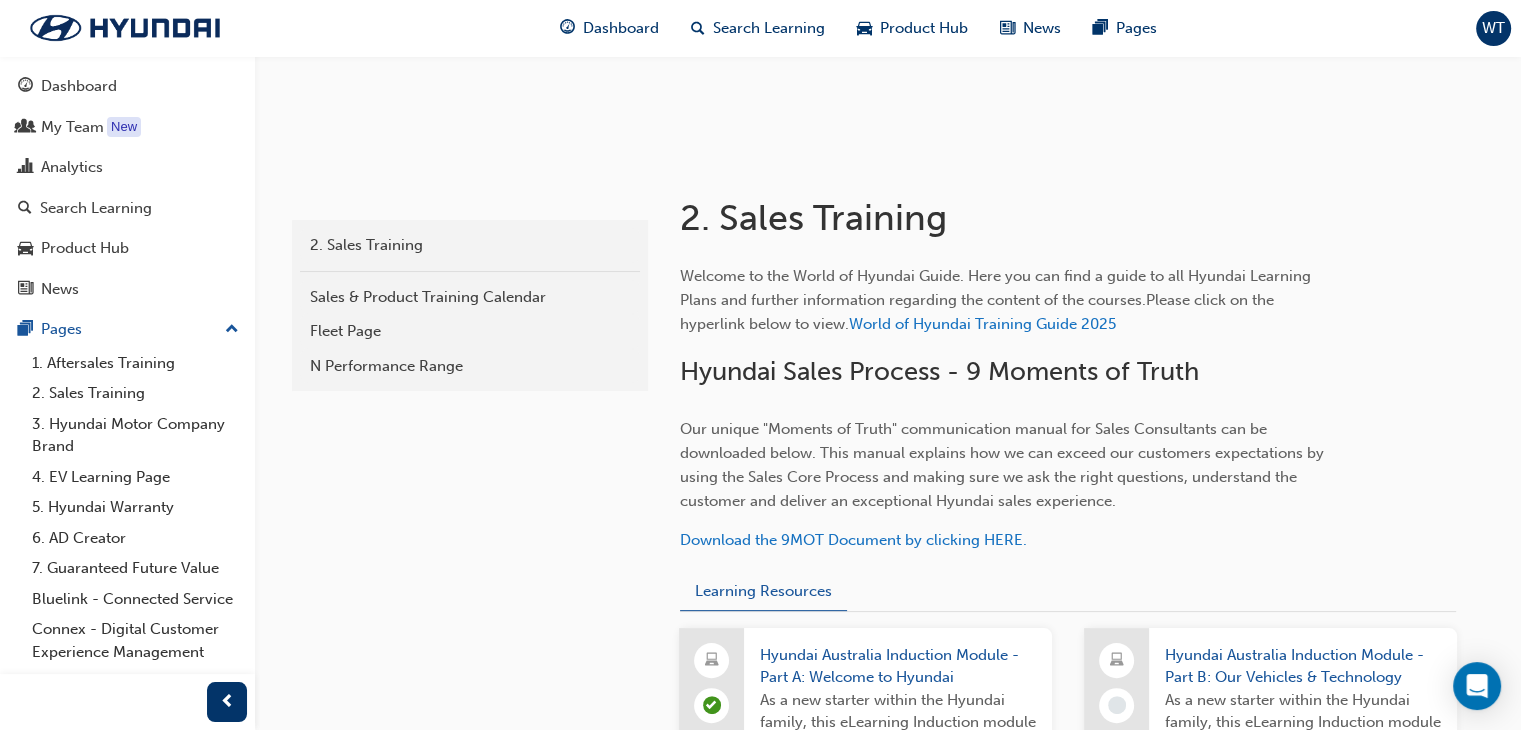 scroll, scrollTop: 255, scrollLeft: 0, axis: vertical 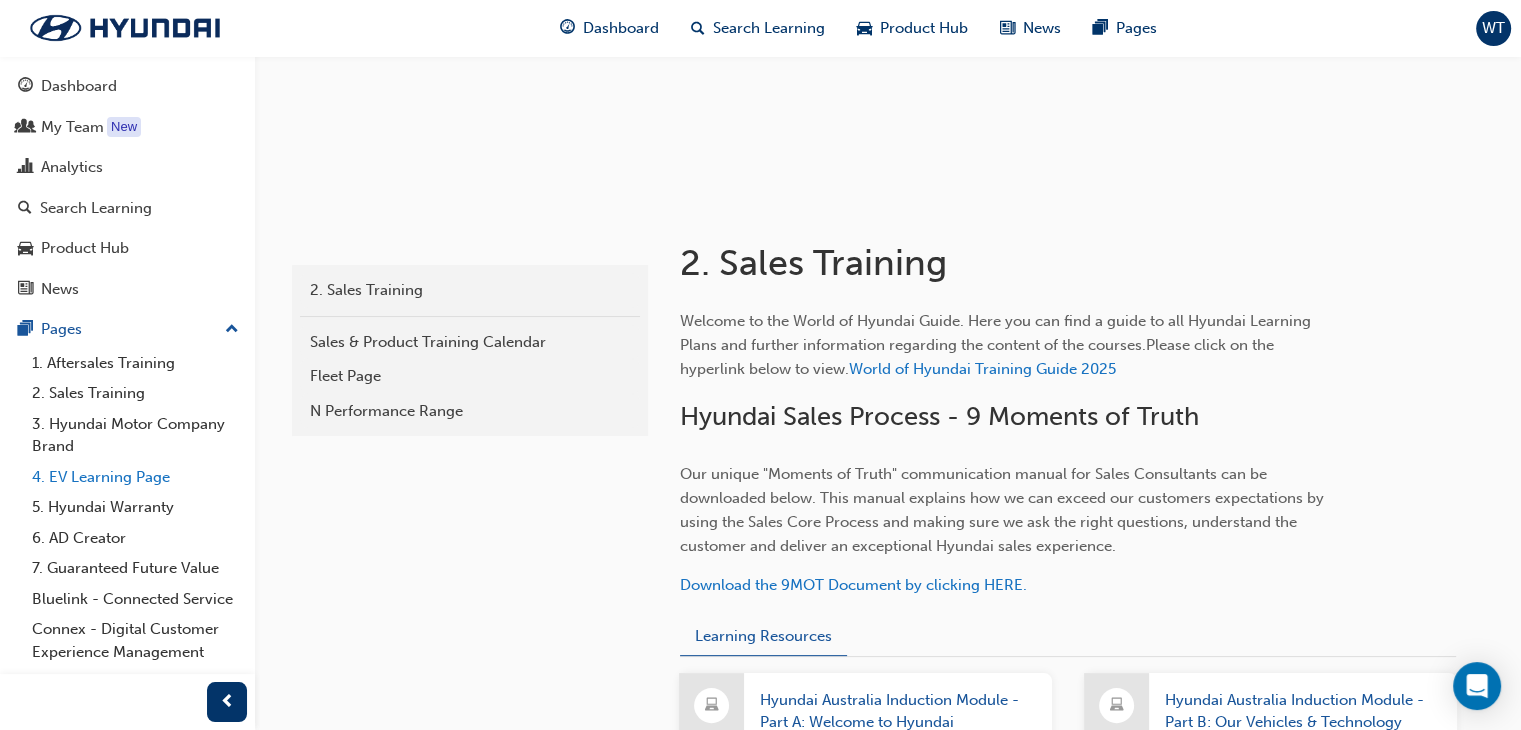 click on "4. EV Learning Page" at bounding box center [135, 477] 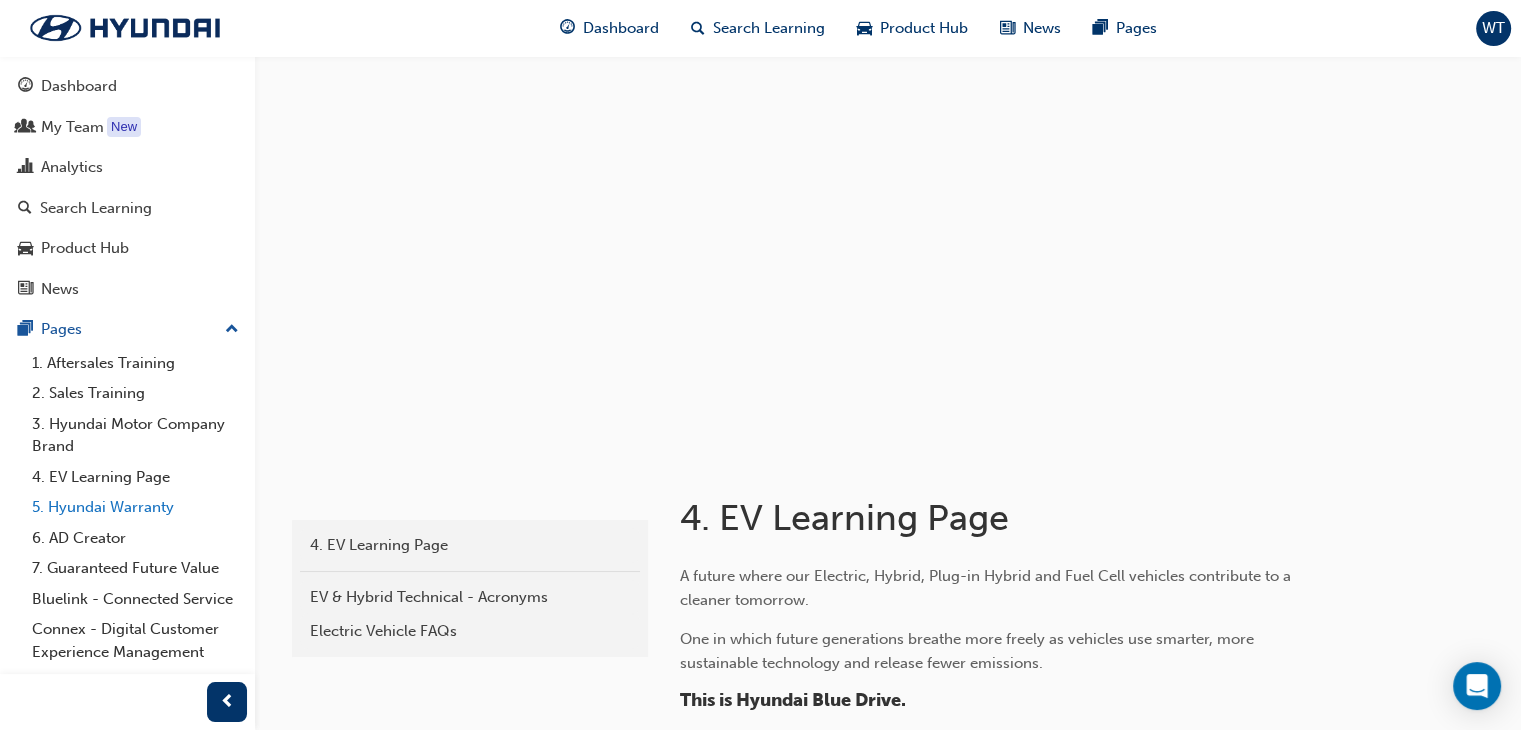 click on "5. Hyundai Warranty" at bounding box center (135, 507) 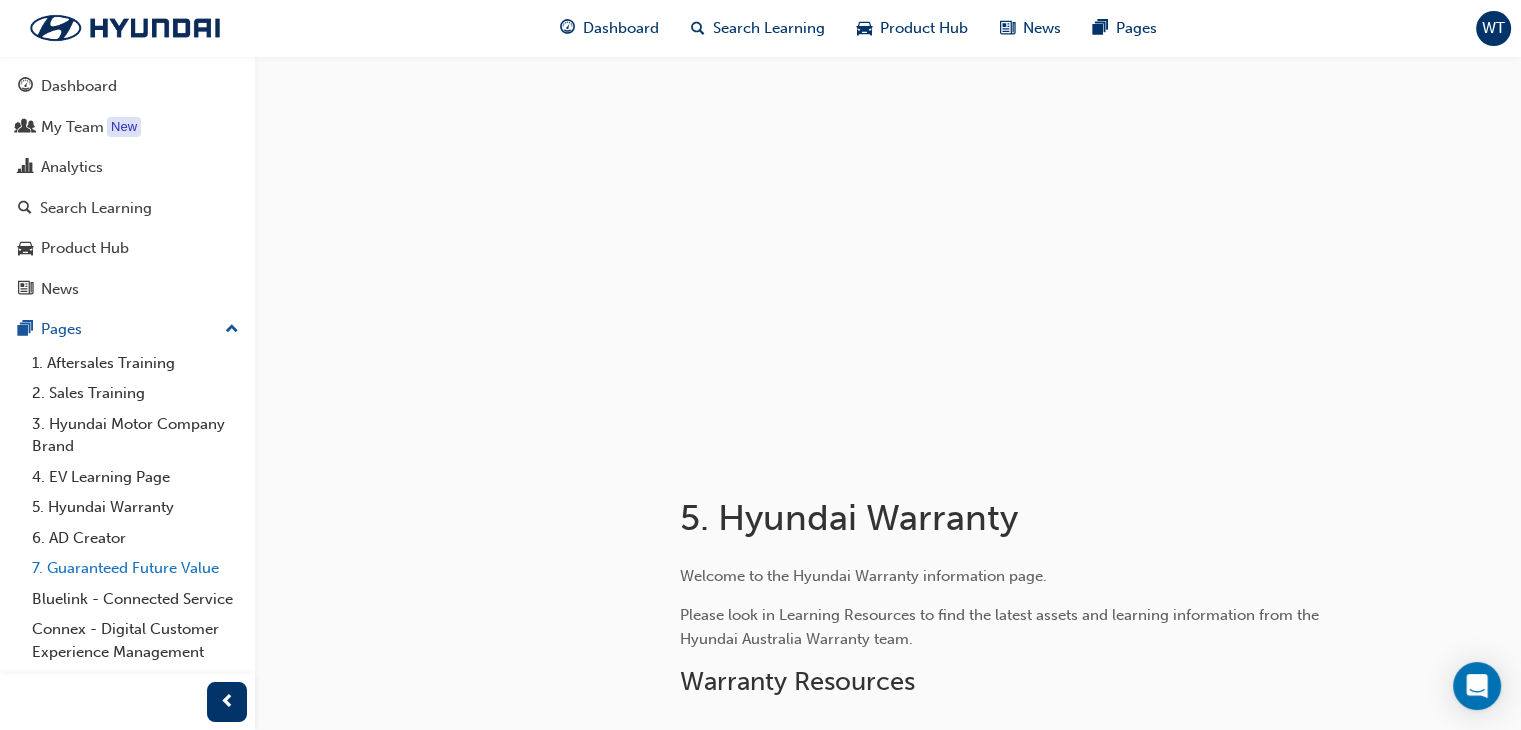 click on "7. Guaranteed Future Value" at bounding box center [135, 568] 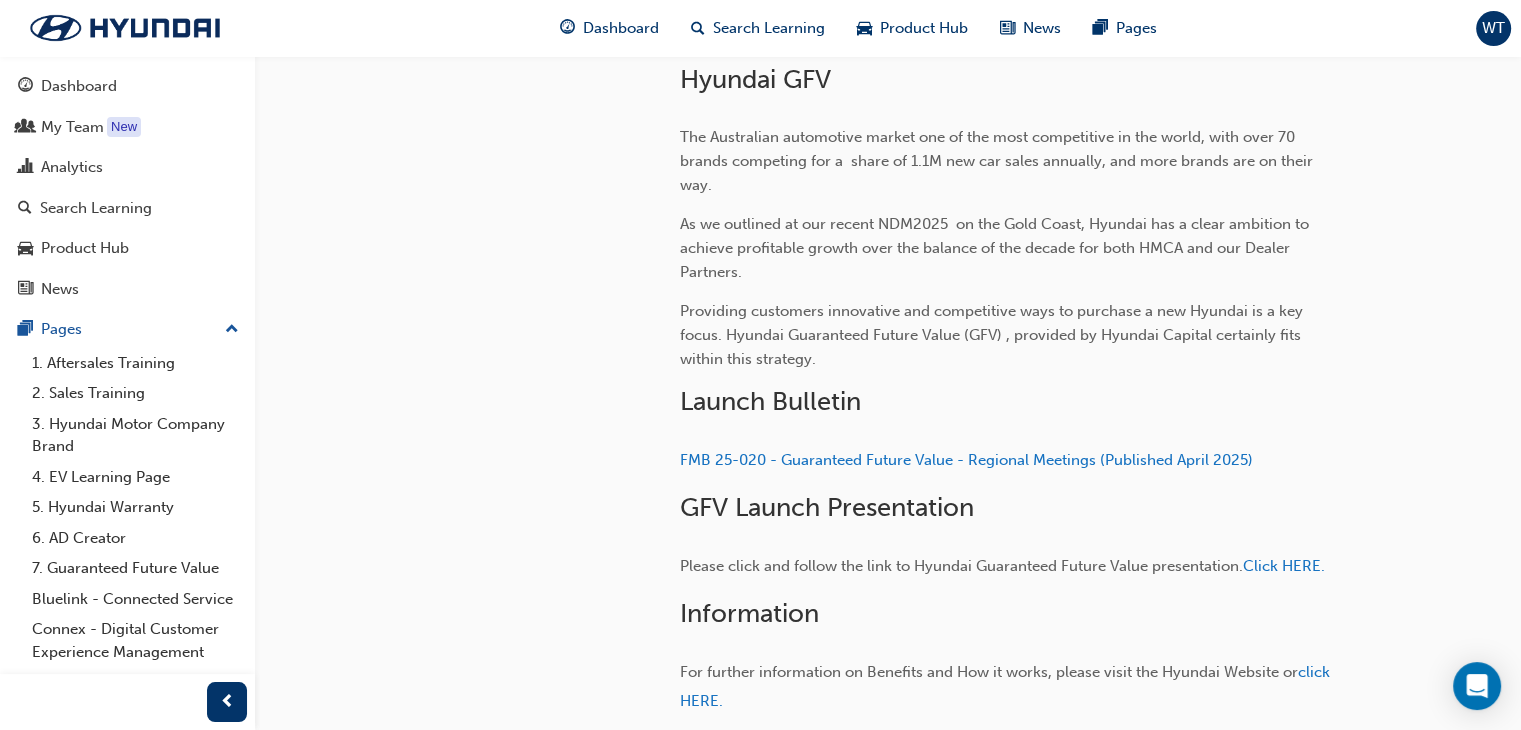 scroll, scrollTop: 700, scrollLeft: 0, axis: vertical 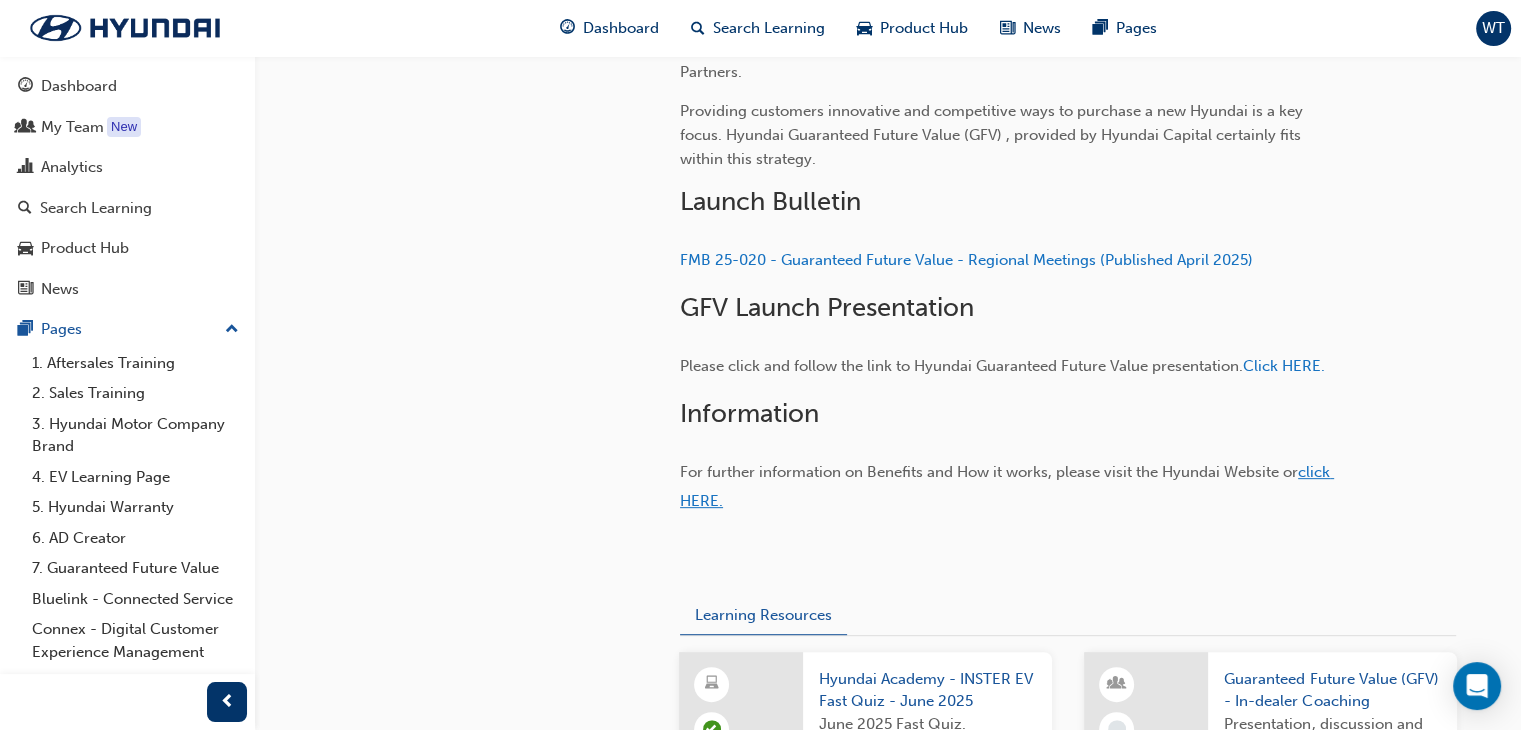 click on "click HERE." at bounding box center [1007, 486] 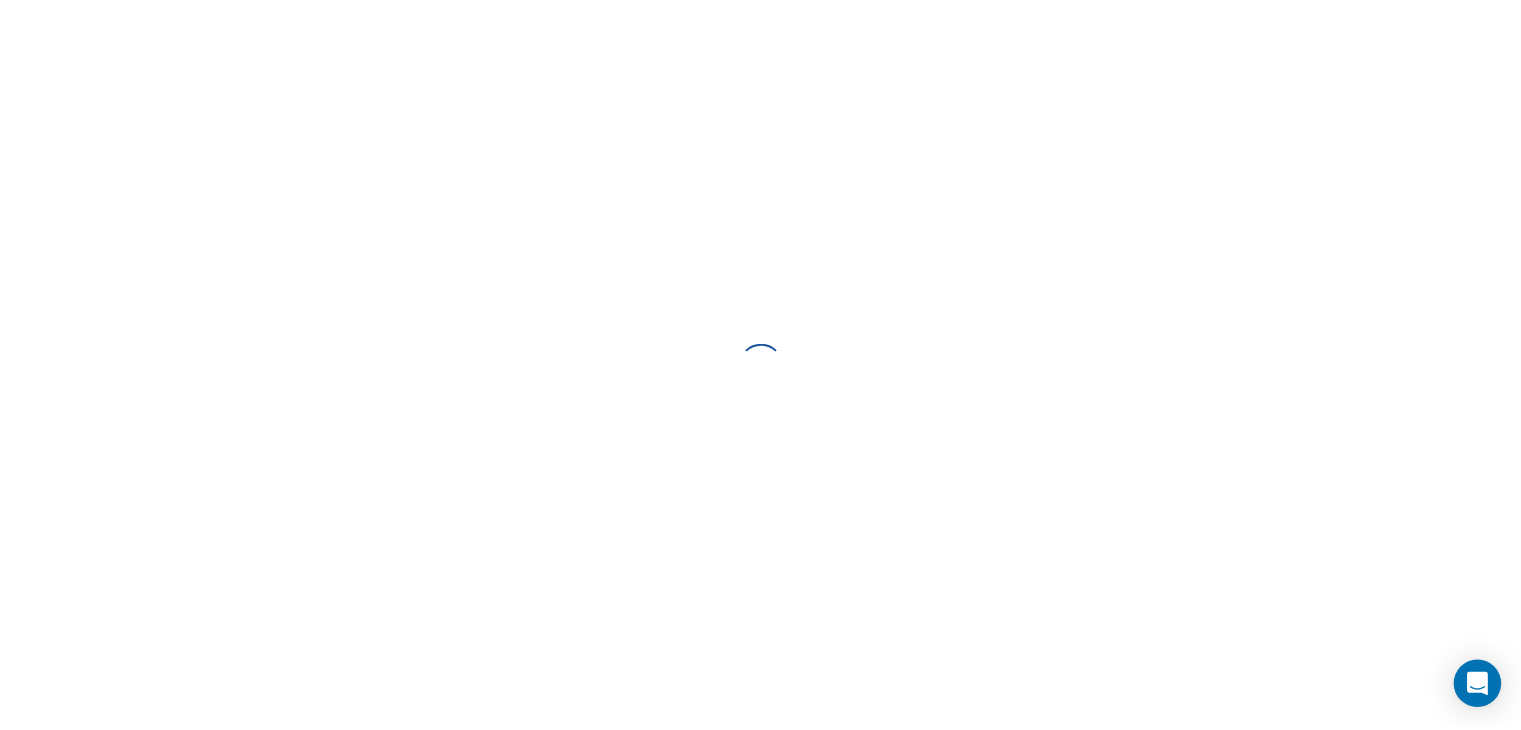 scroll, scrollTop: 0, scrollLeft: 0, axis: both 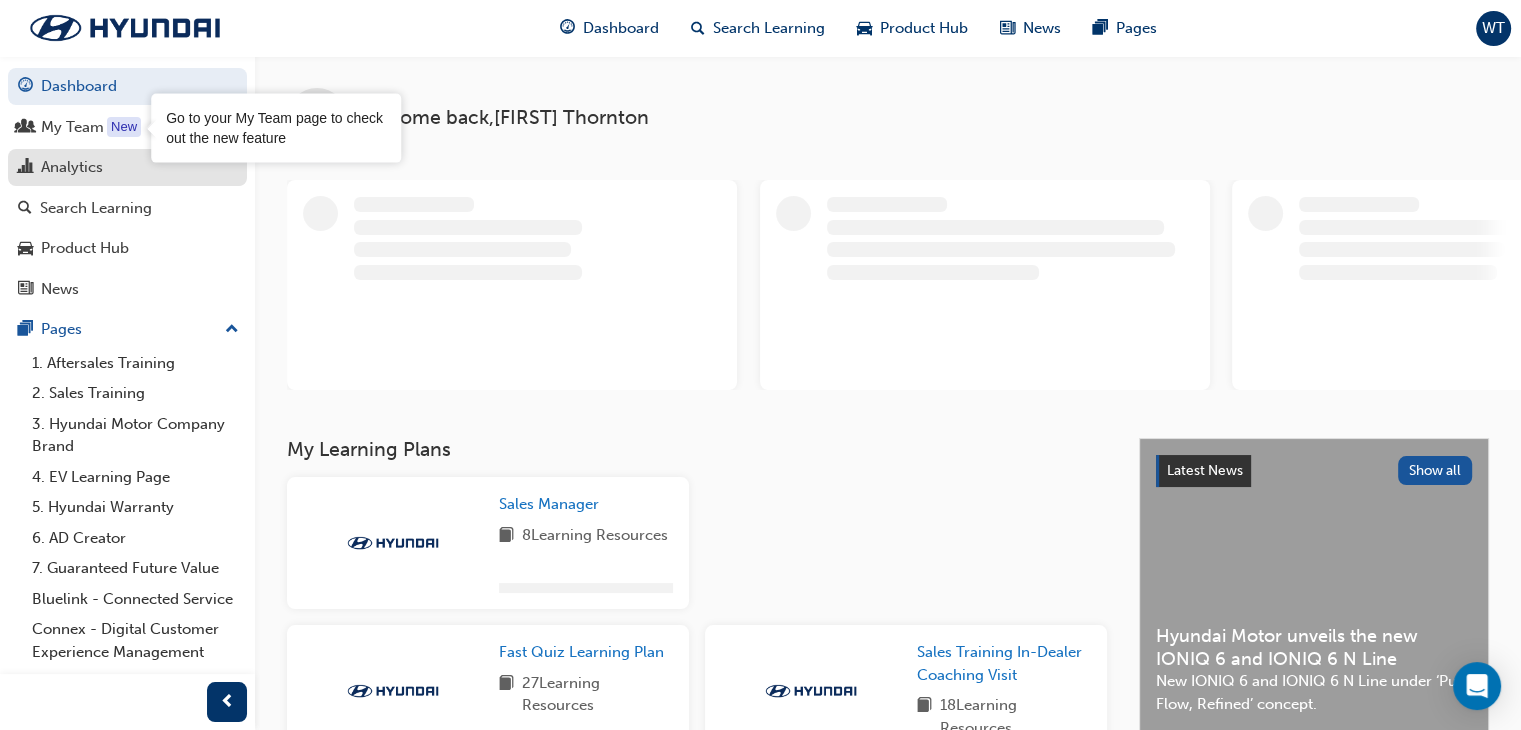 click on "Analytics" at bounding box center (72, 167) 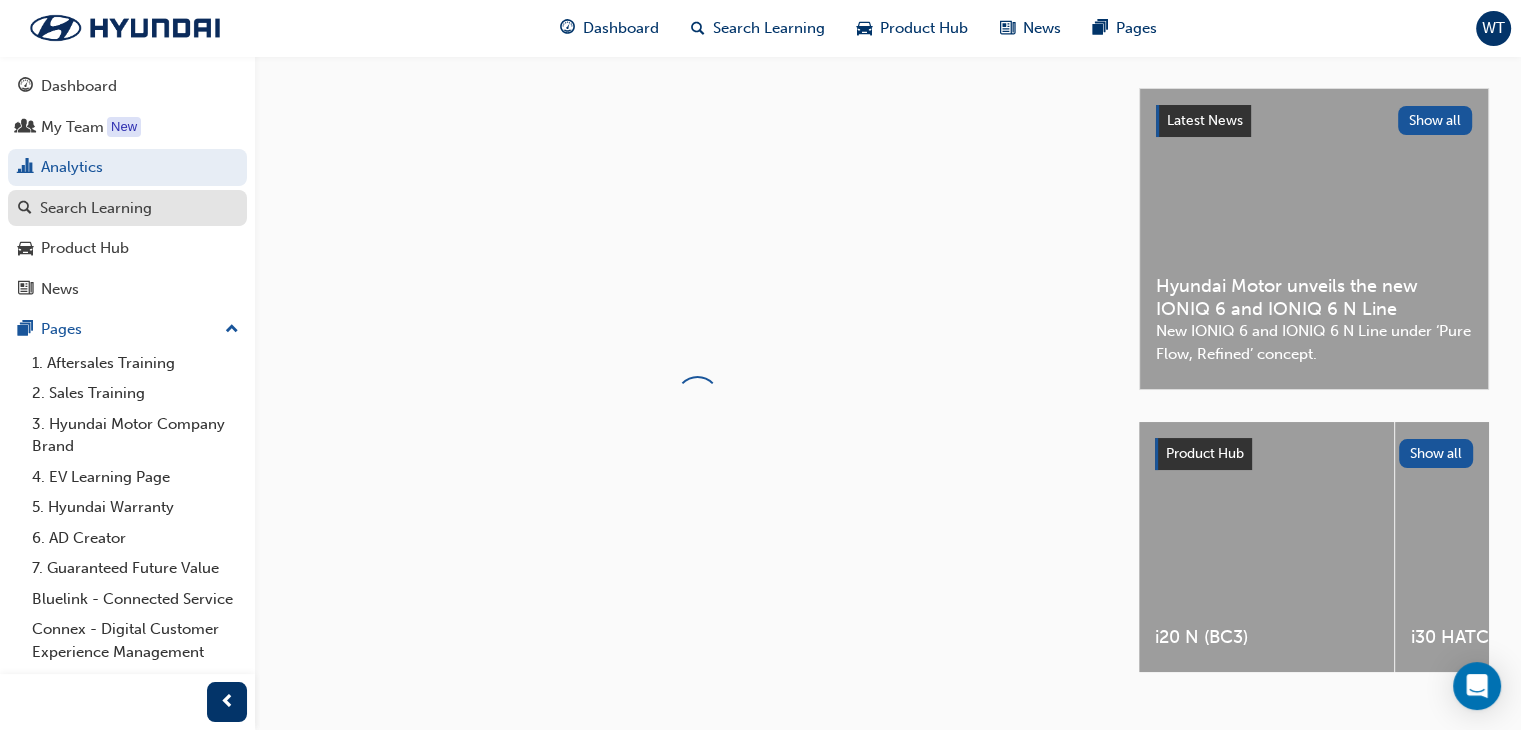 click on "Search Learning" at bounding box center (96, 208) 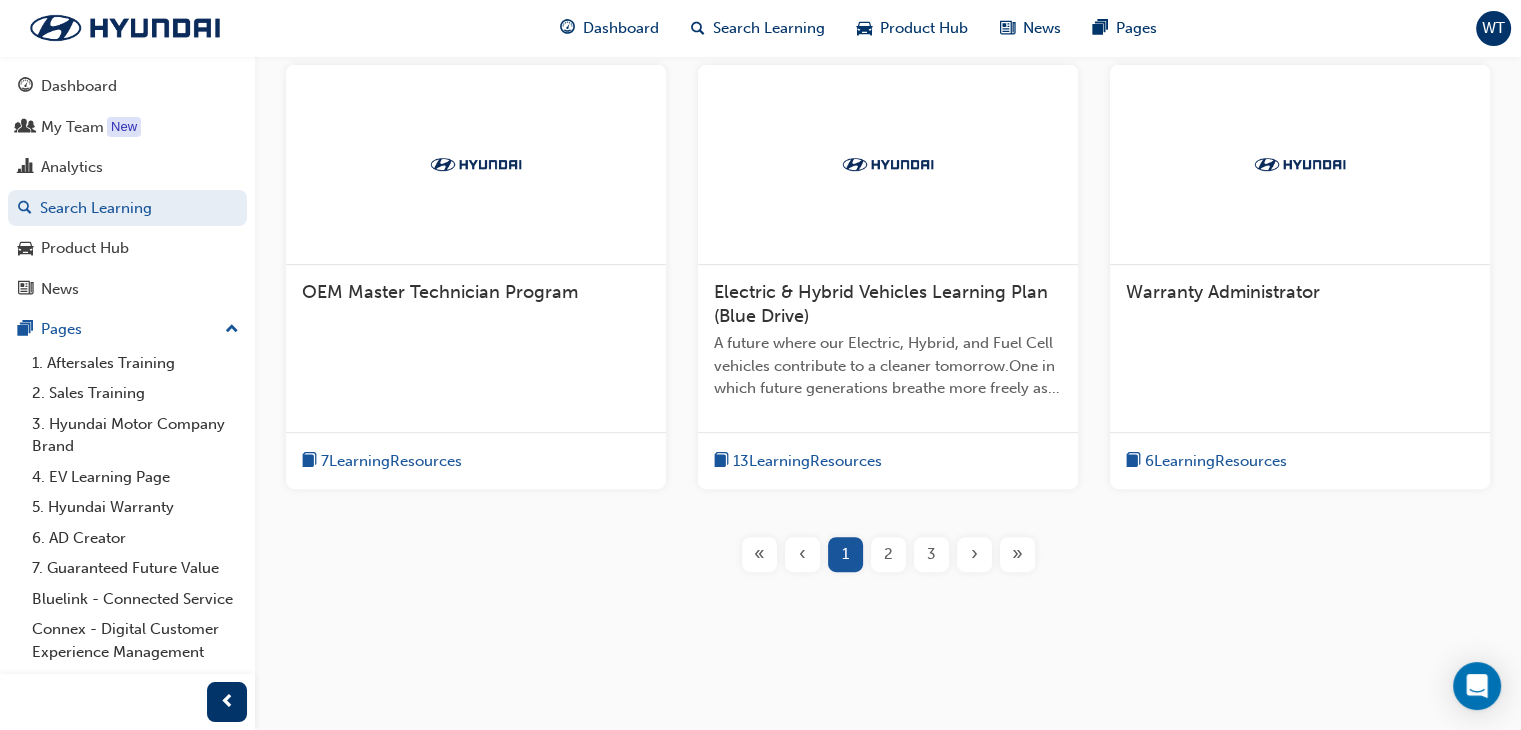 scroll, scrollTop: 834, scrollLeft: 0, axis: vertical 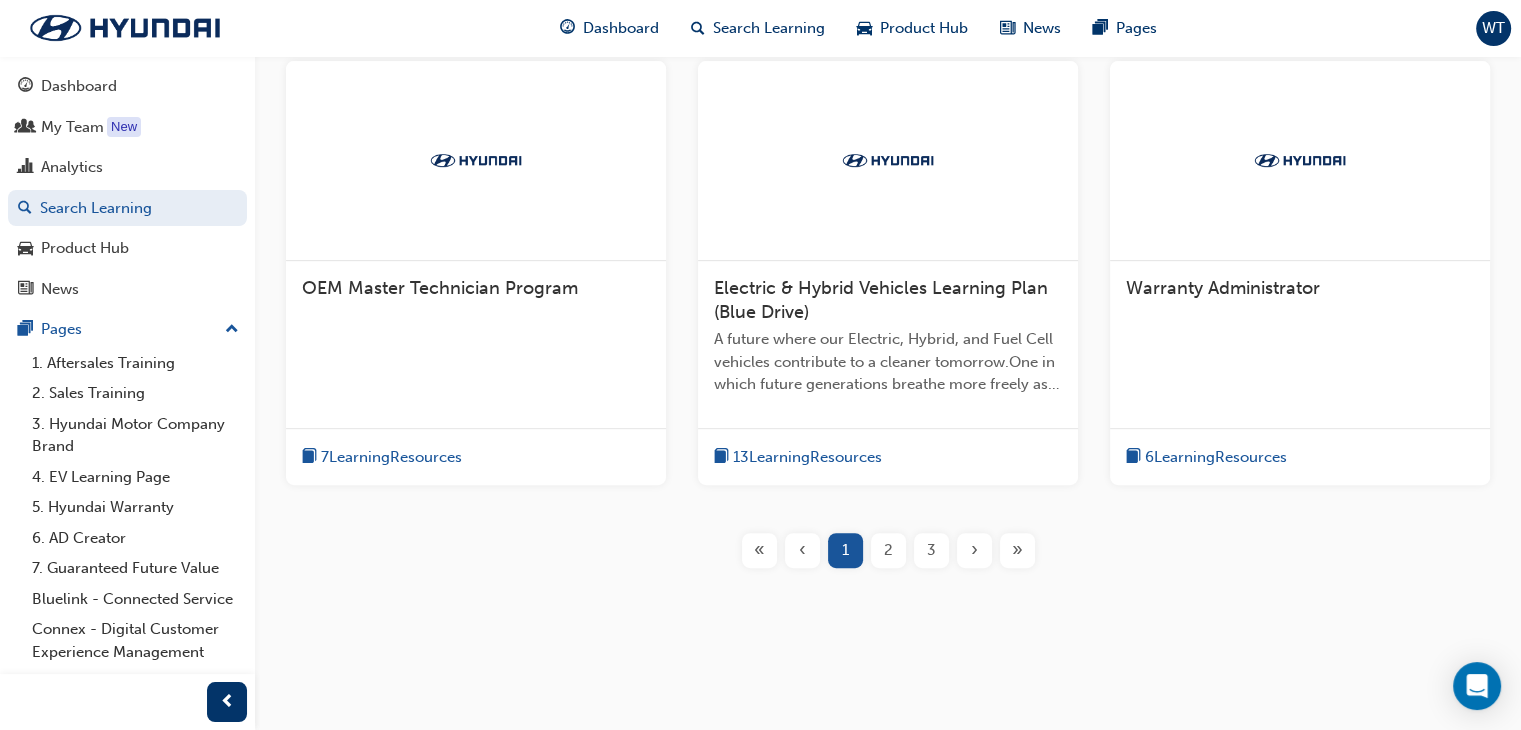click on "2" at bounding box center (888, 550) 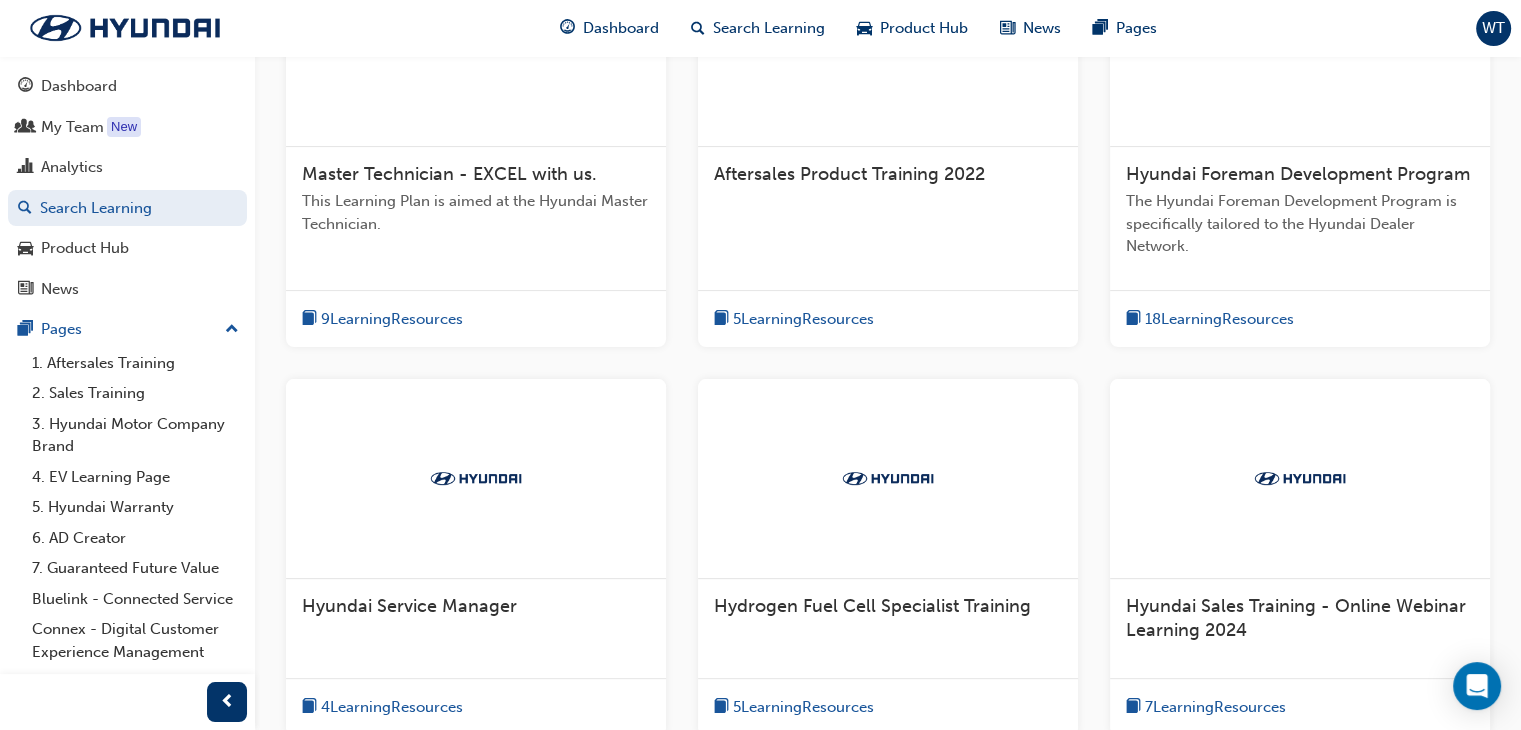 scroll, scrollTop: 766, scrollLeft: 0, axis: vertical 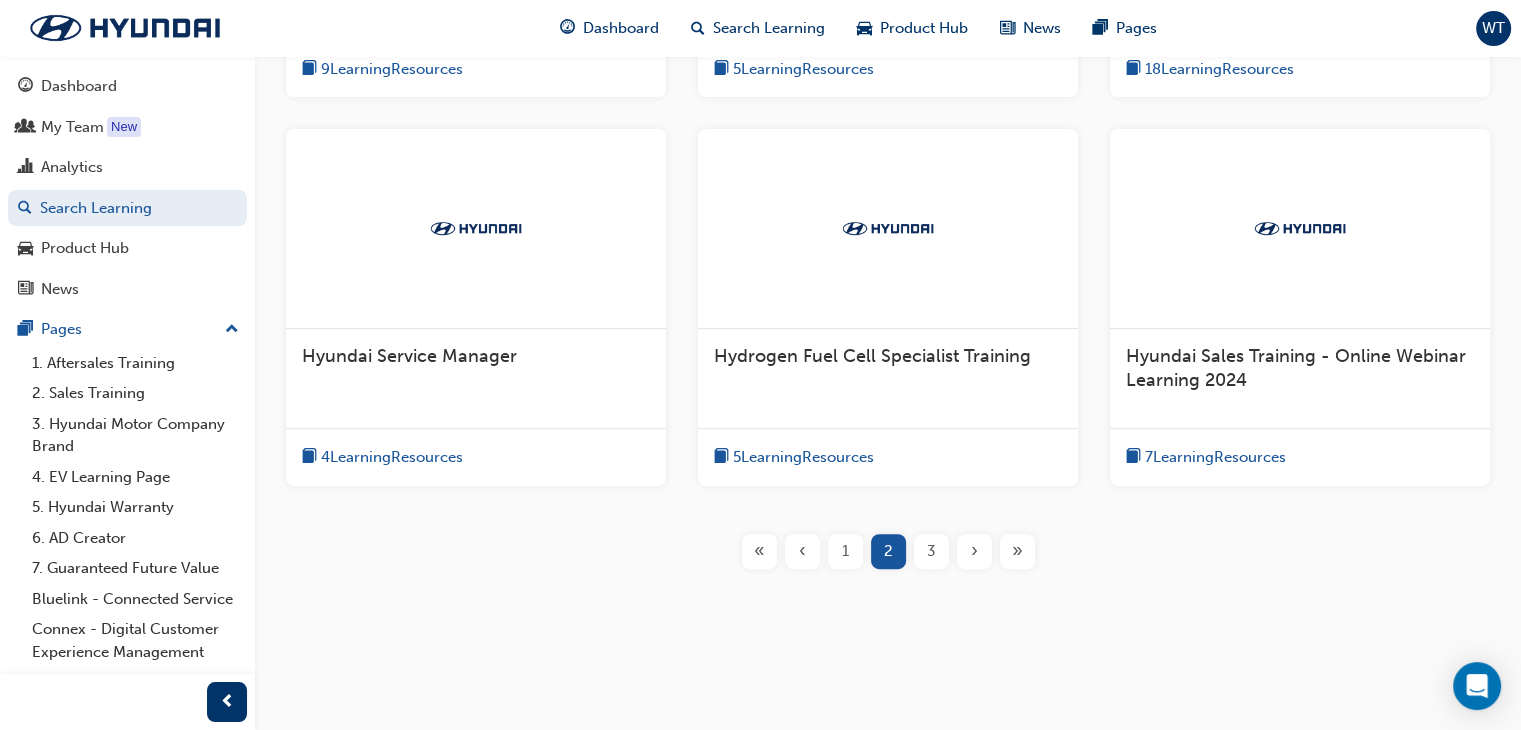 click on "3" at bounding box center [931, 551] 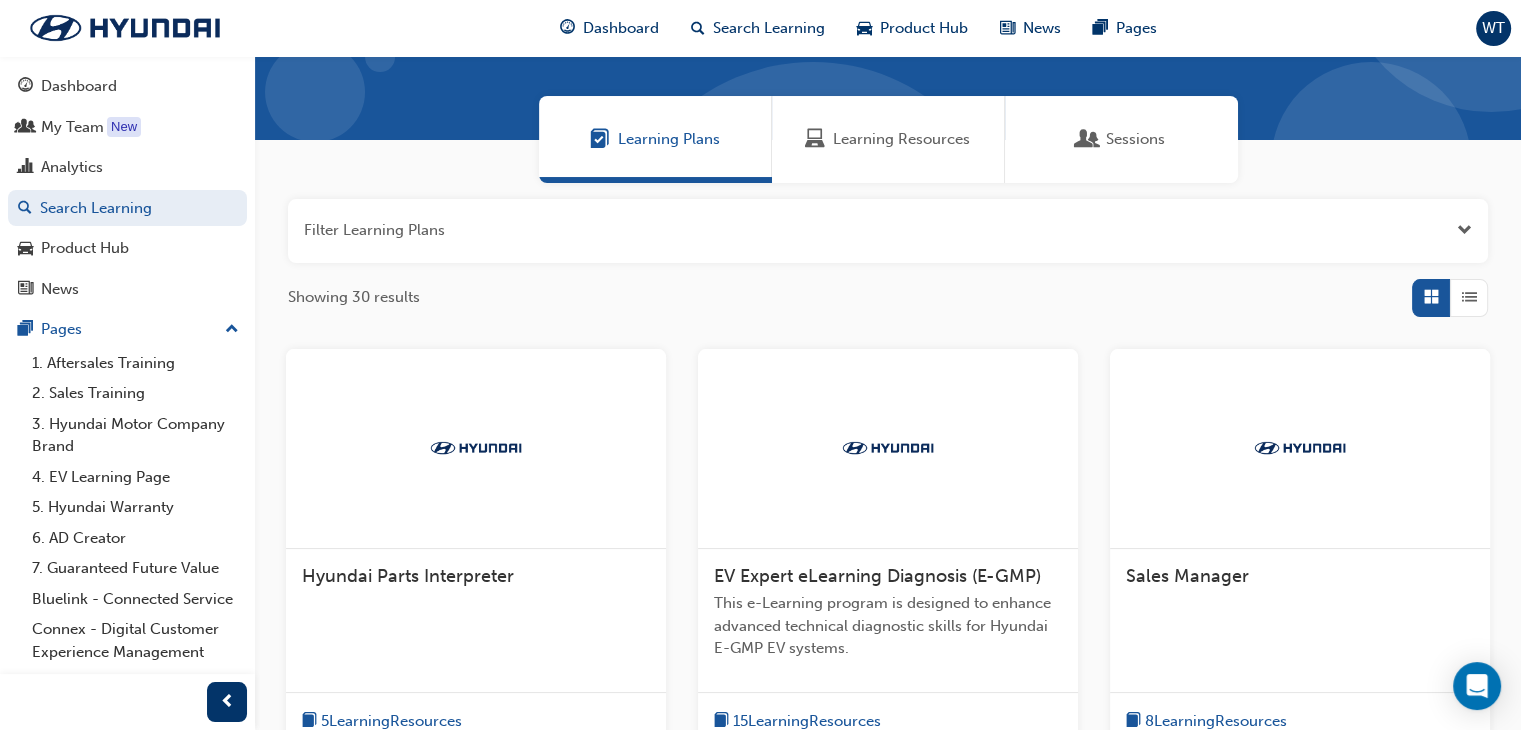 scroll, scrollTop: 0, scrollLeft: 0, axis: both 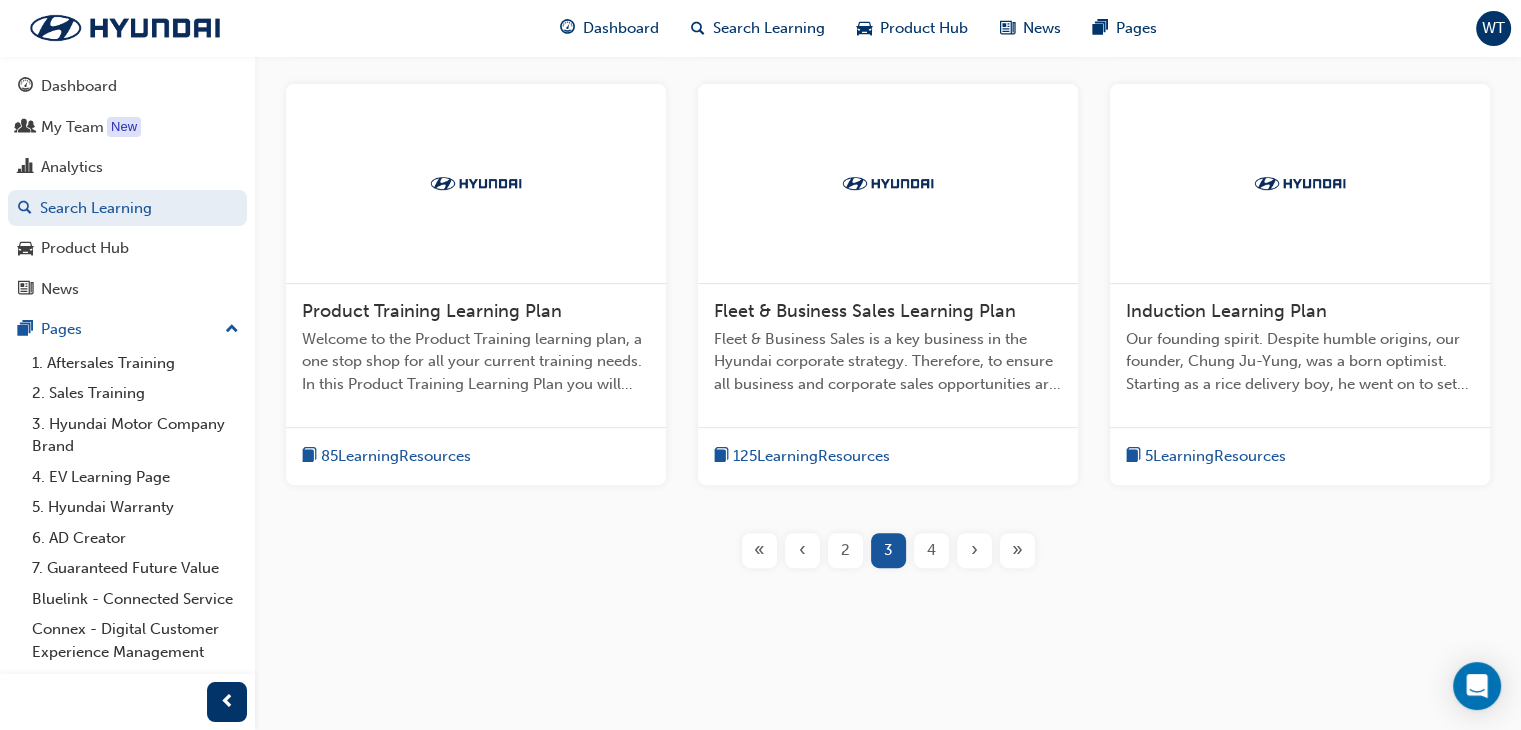 click on "4" at bounding box center (931, 550) 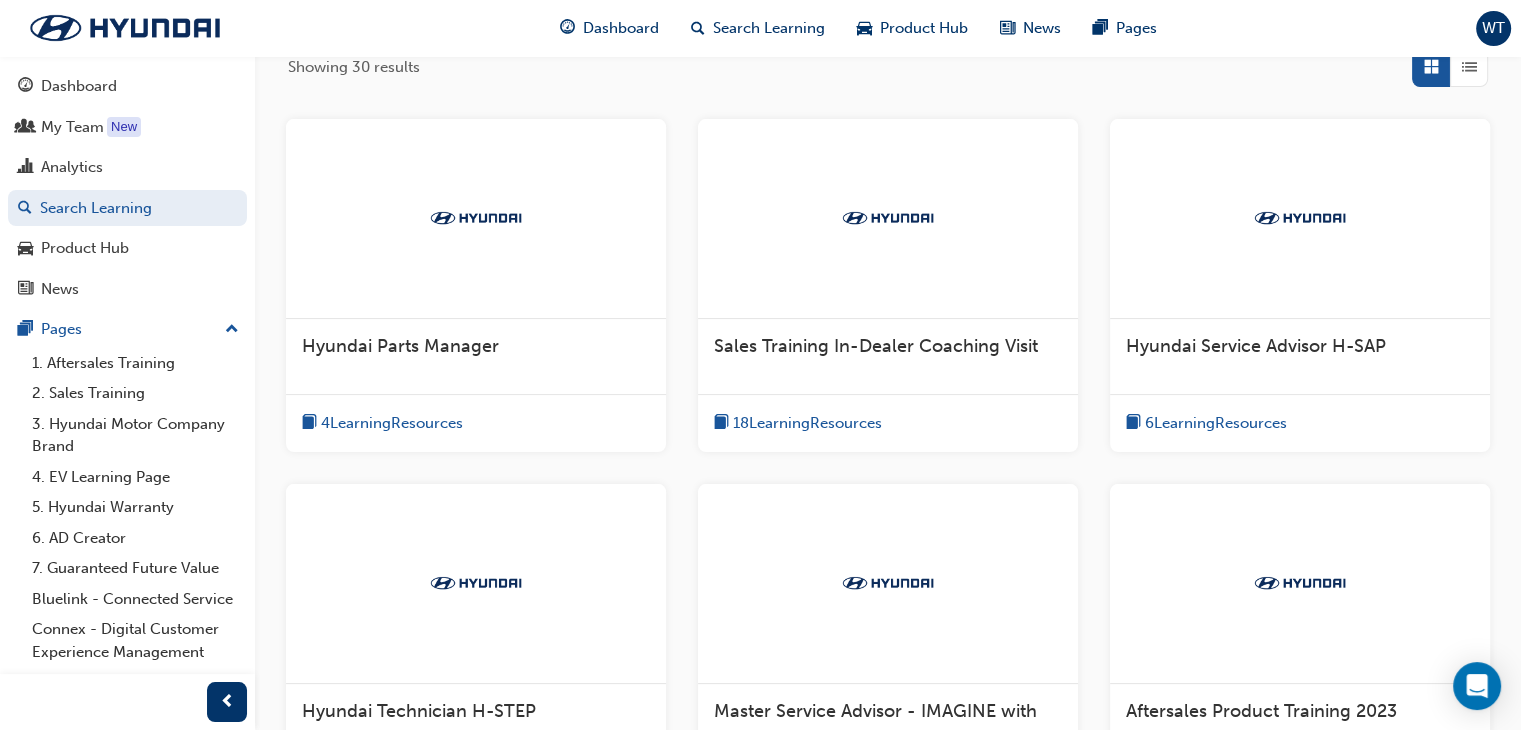 scroll, scrollTop: 744, scrollLeft: 0, axis: vertical 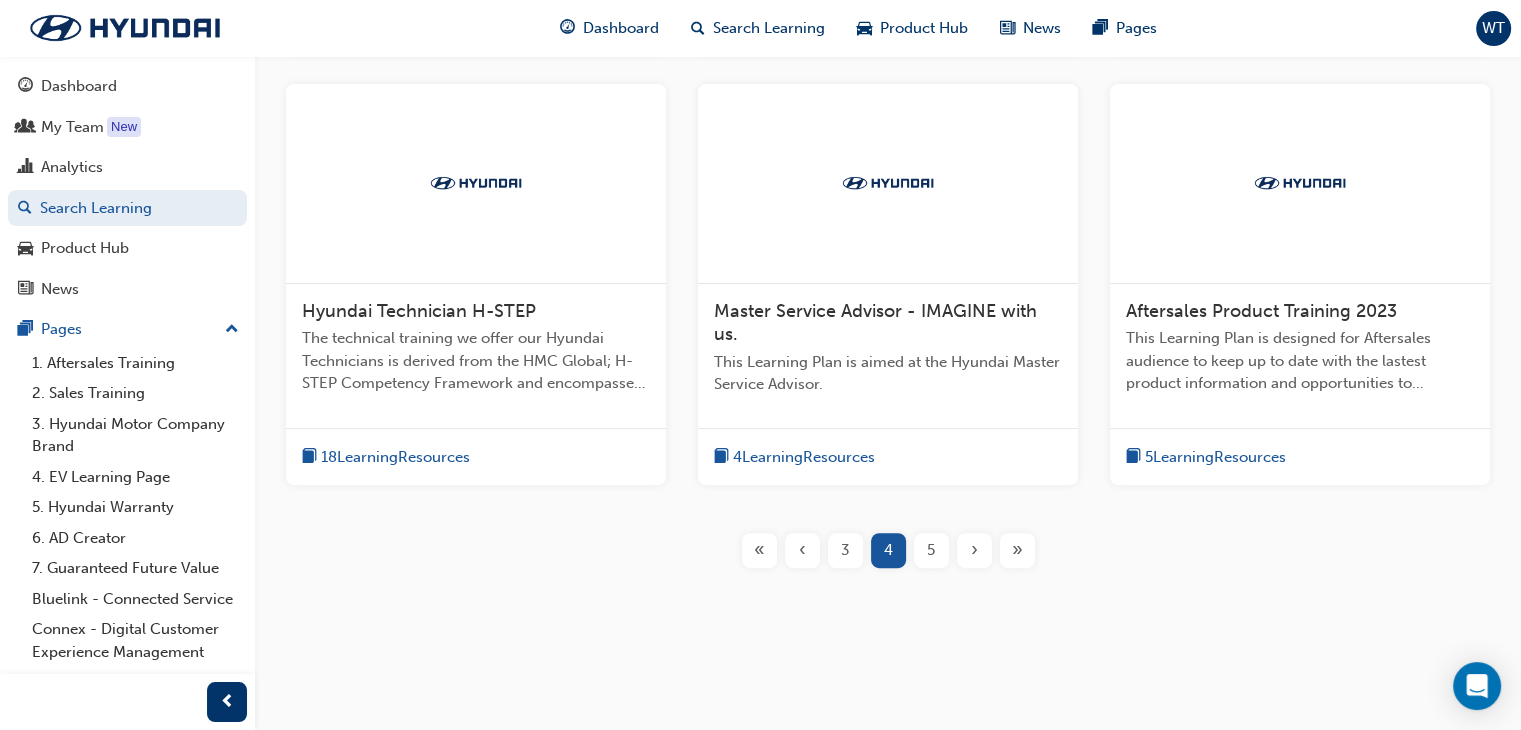 click on "5" at bounding box center (931, 550) 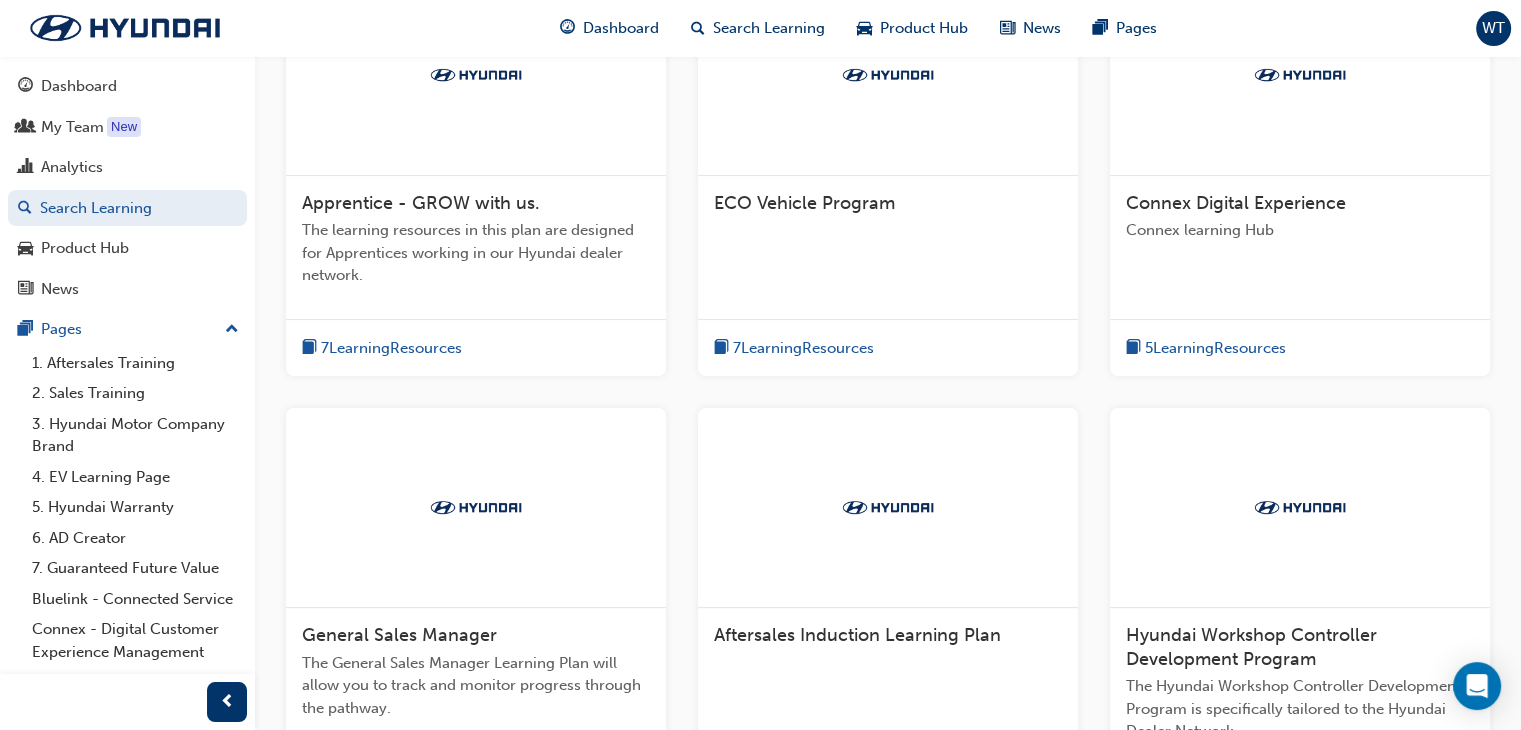 scroll, scrollTop: 834, scrollLeft: 0, axis: vertical 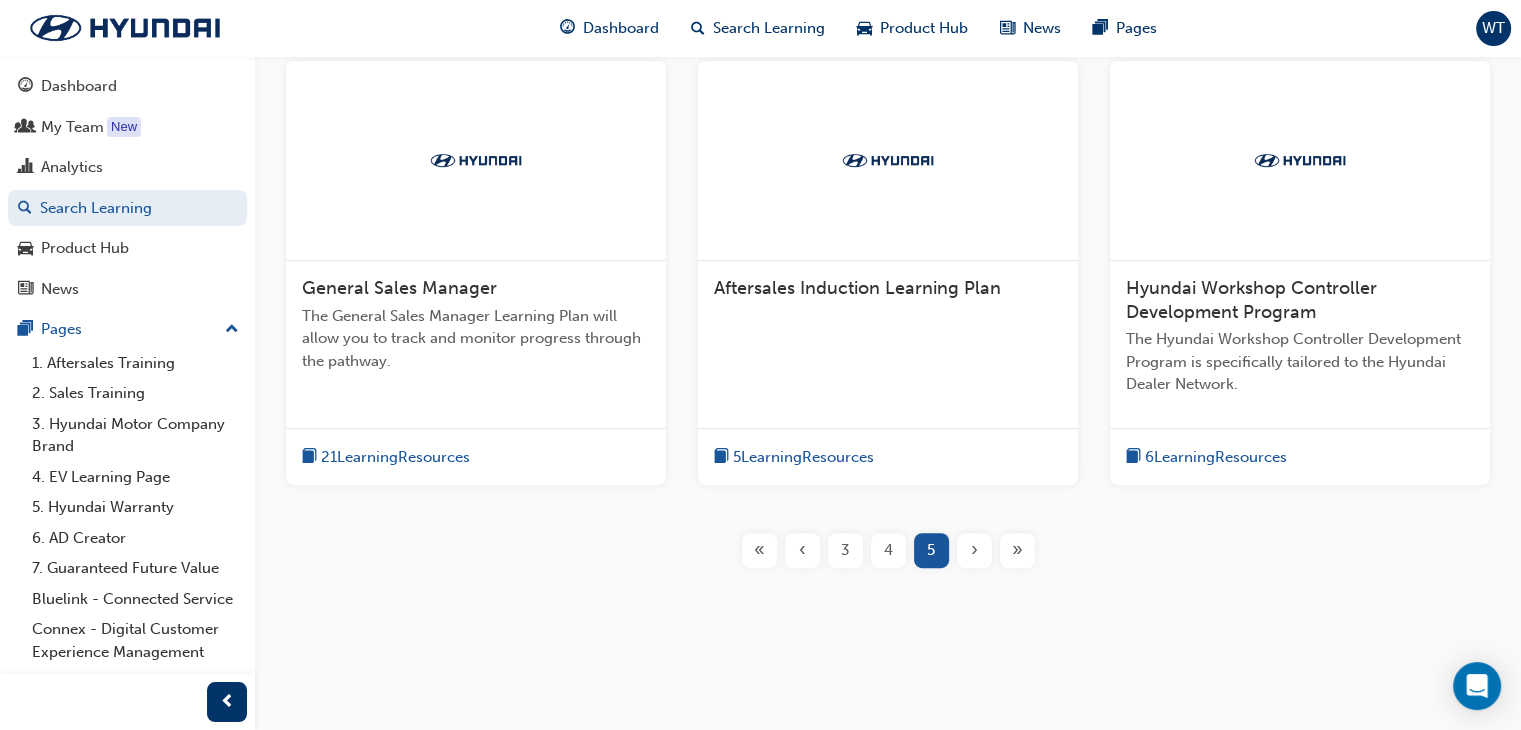 click on "‹" at bounding box center (802, 550) 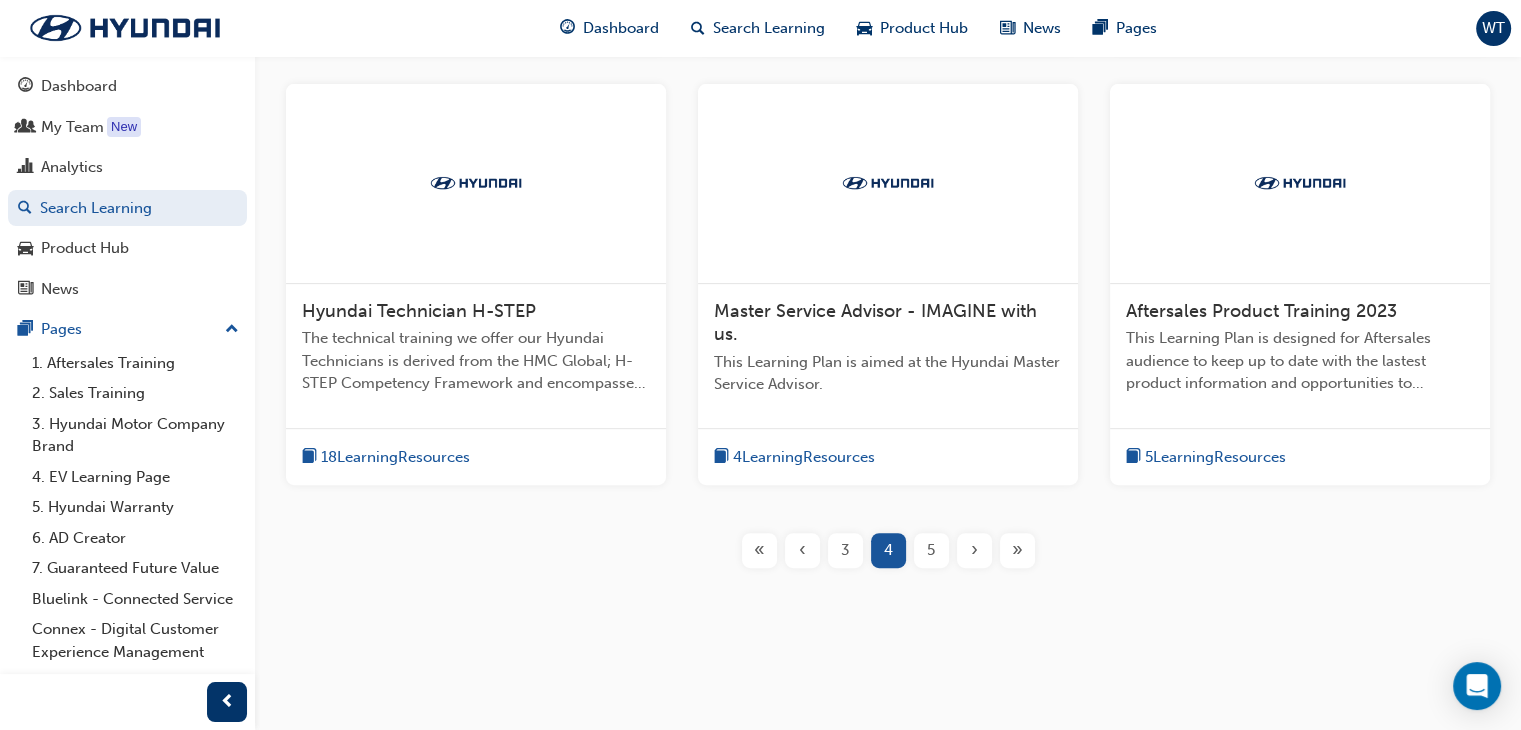 click on "‹" at bounding box center [802, 550] 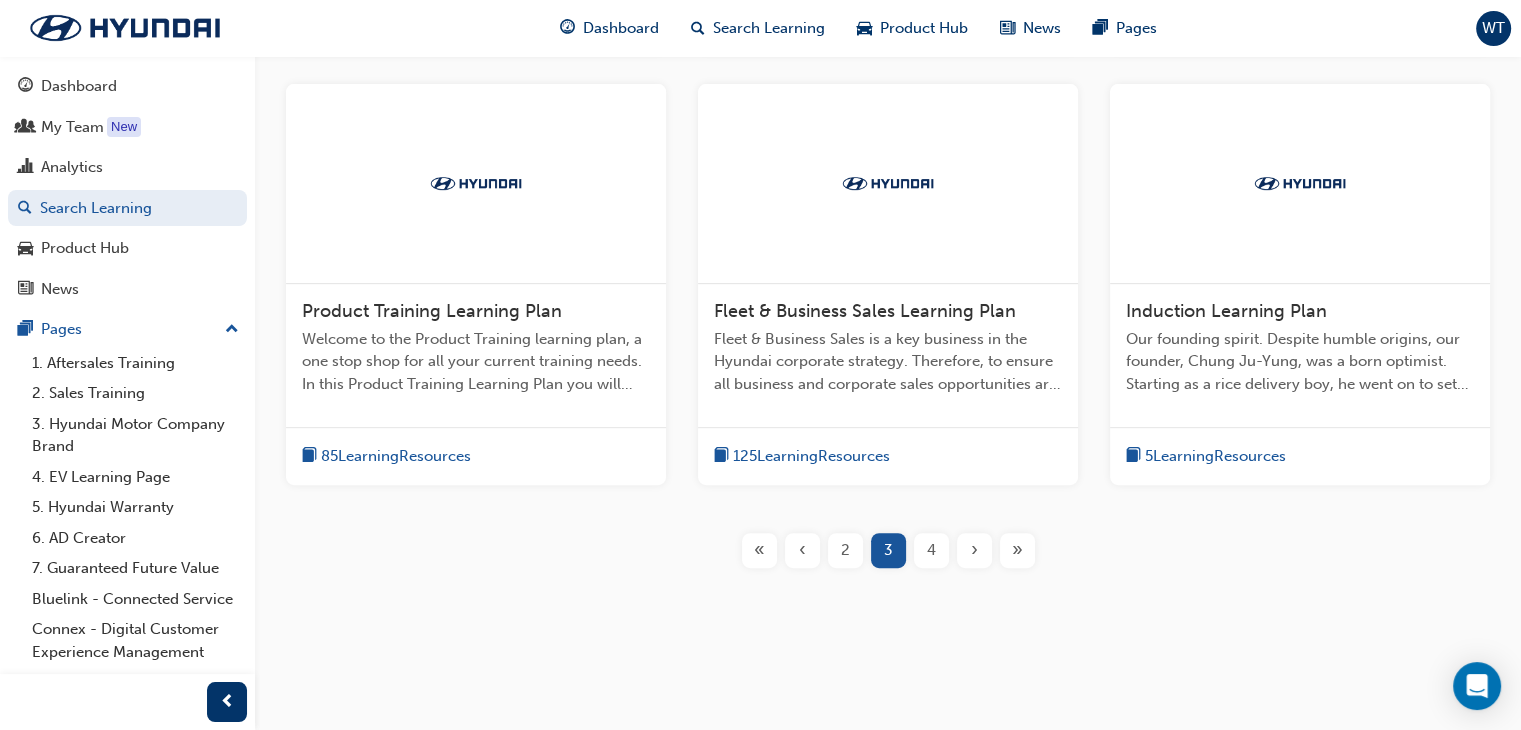 click on "‹" at bounding box center (802, 550) 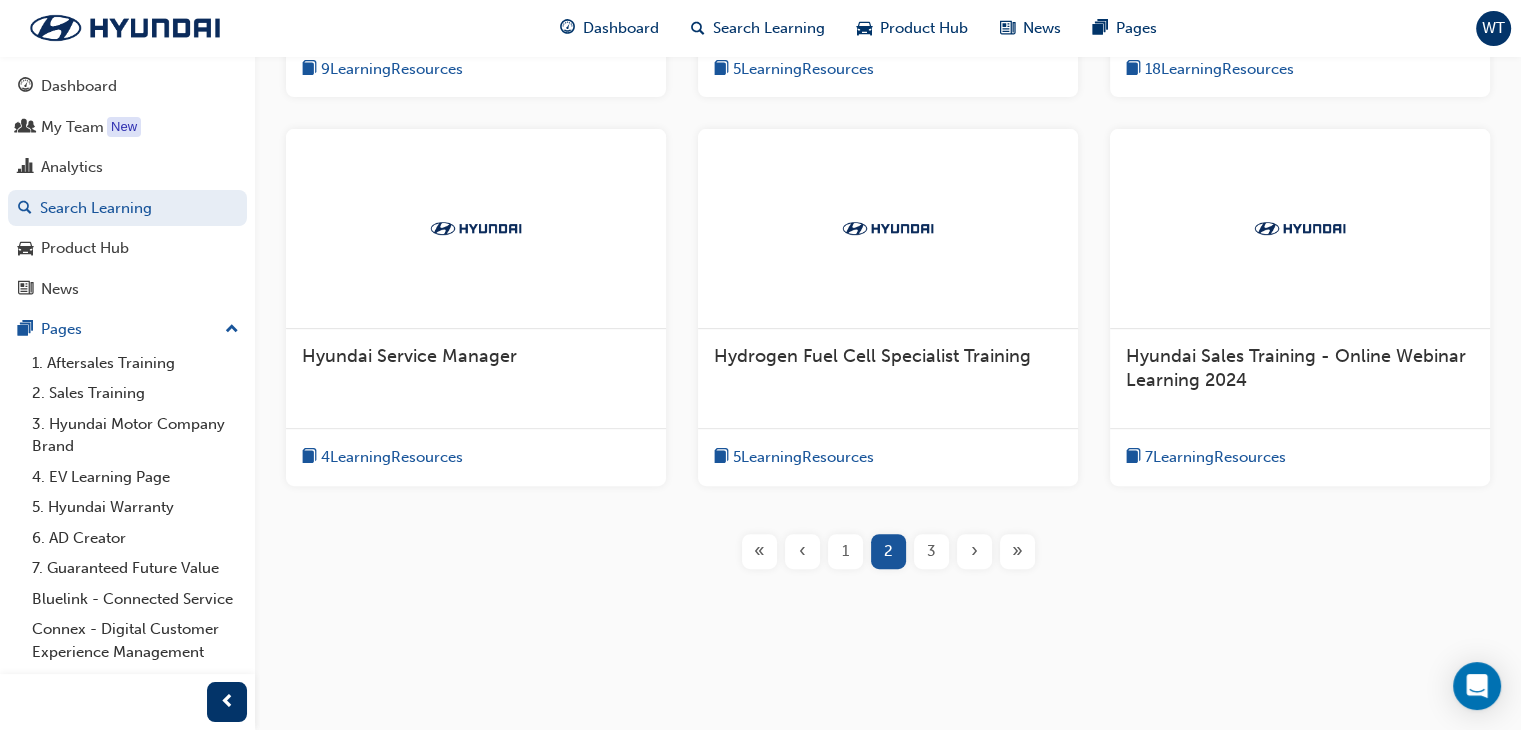 click on "‹" at bounding box center (802, 551) 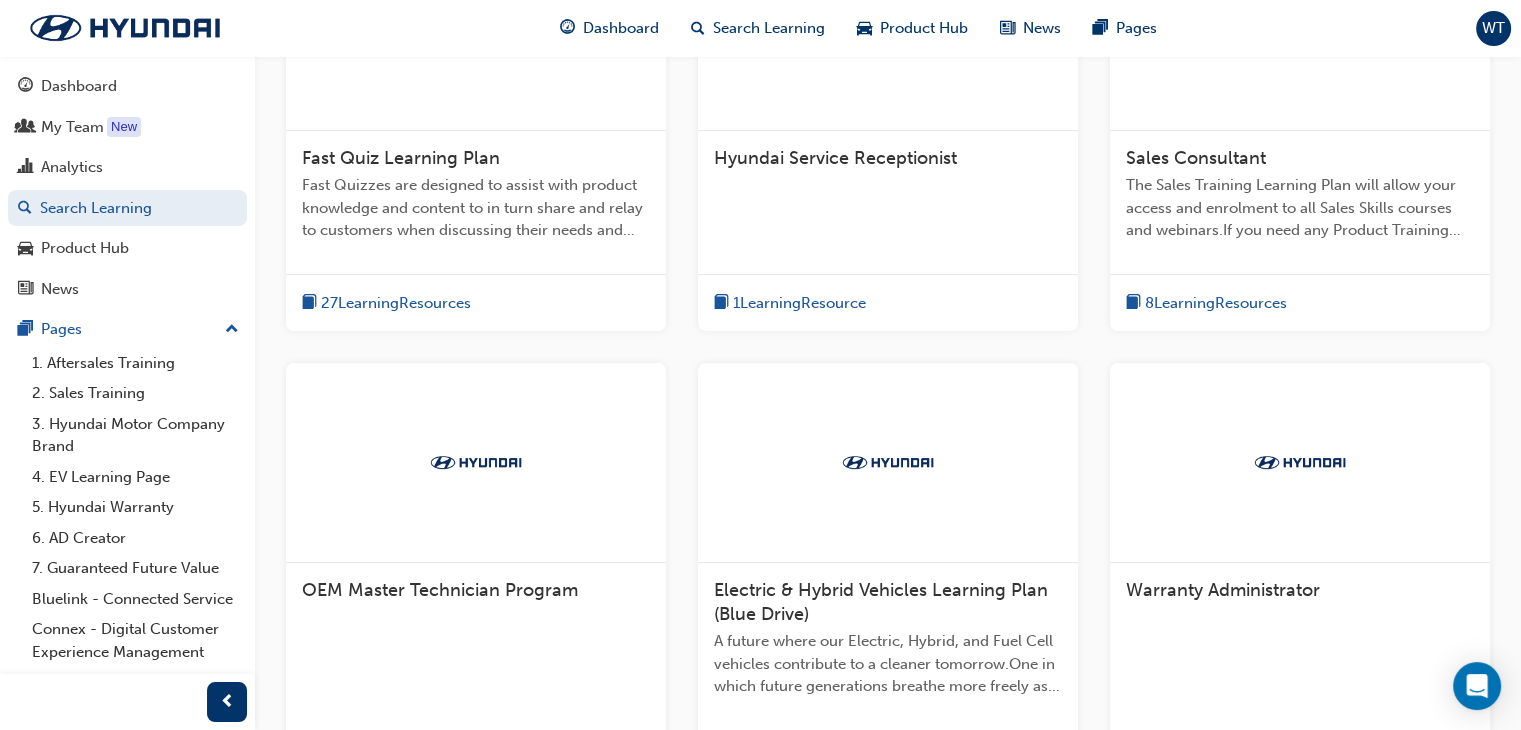 scroll, scrollTop: 366, scrollLeft: 0, axis: vertical 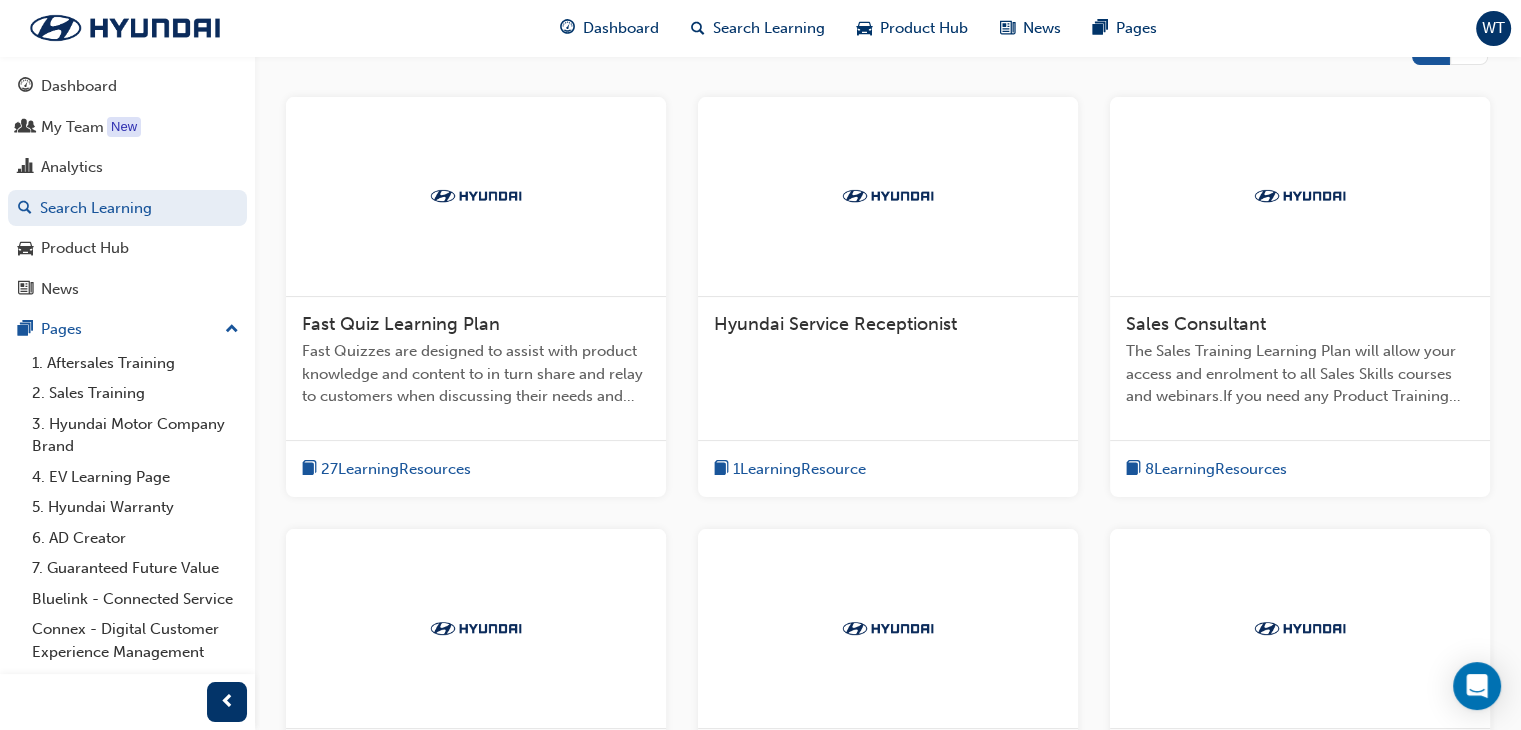 click on "8  Learning  Resources" at bounding box center [1216, 469] 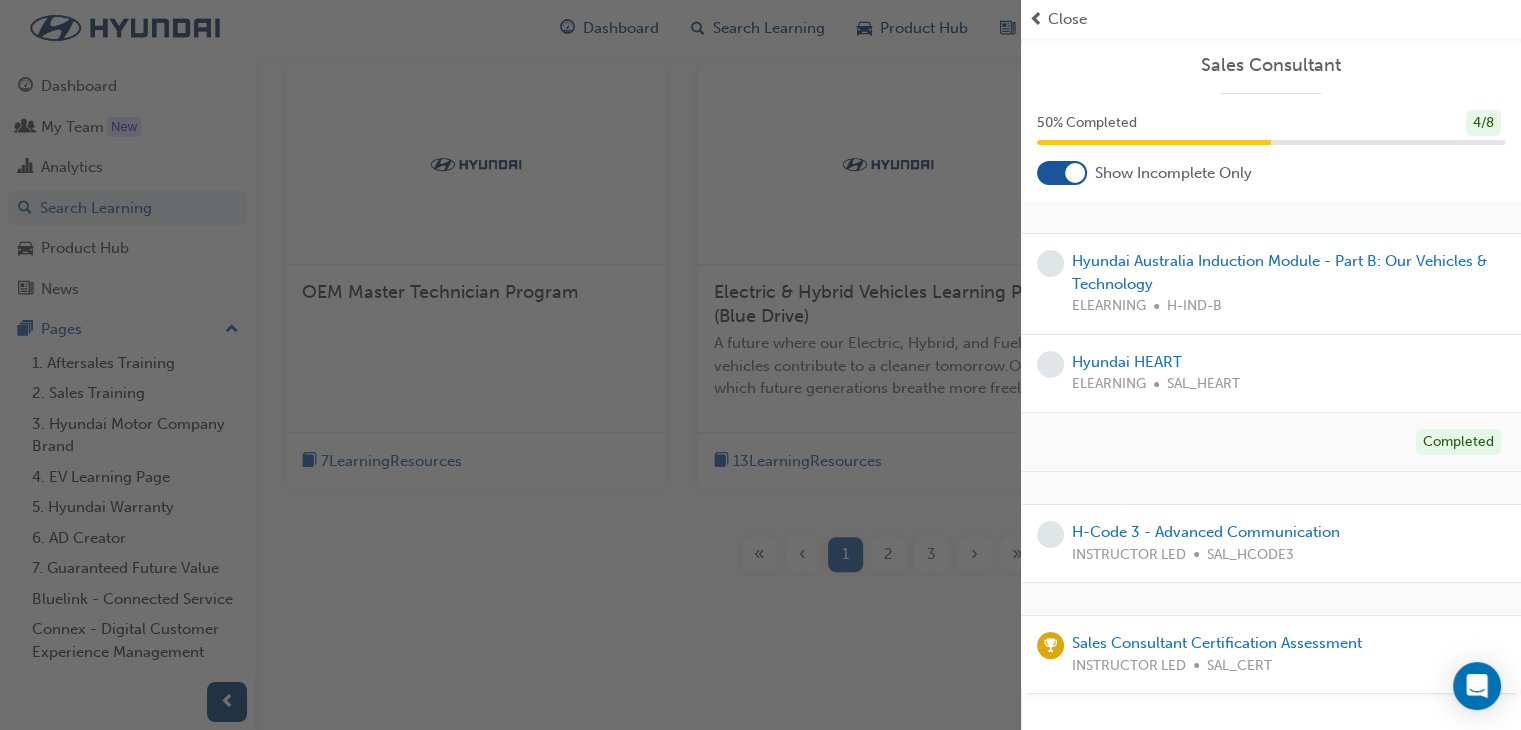 scroll, scrollTop: 834, scrollLeft: 0, axis: vertical 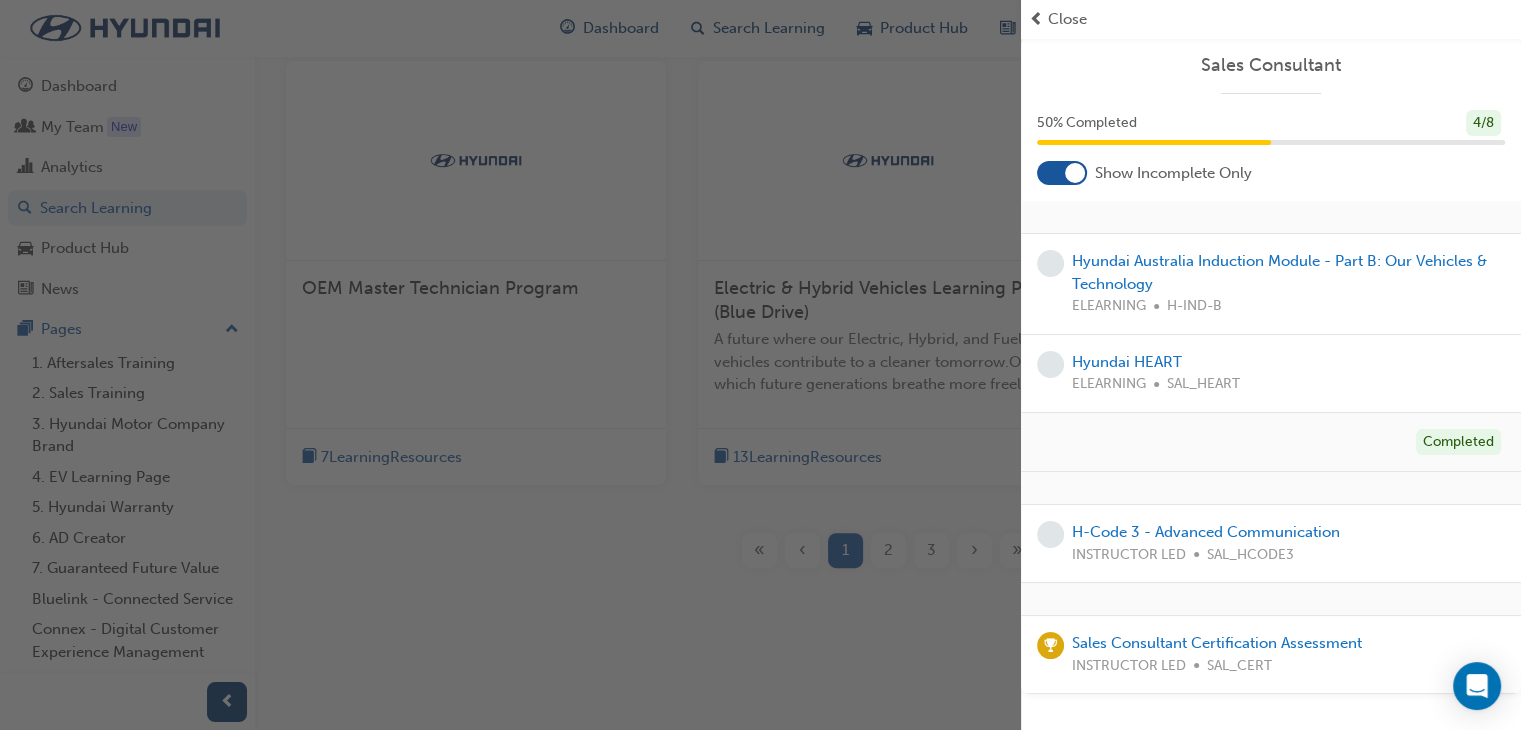 click at bounding box center (510, 365) 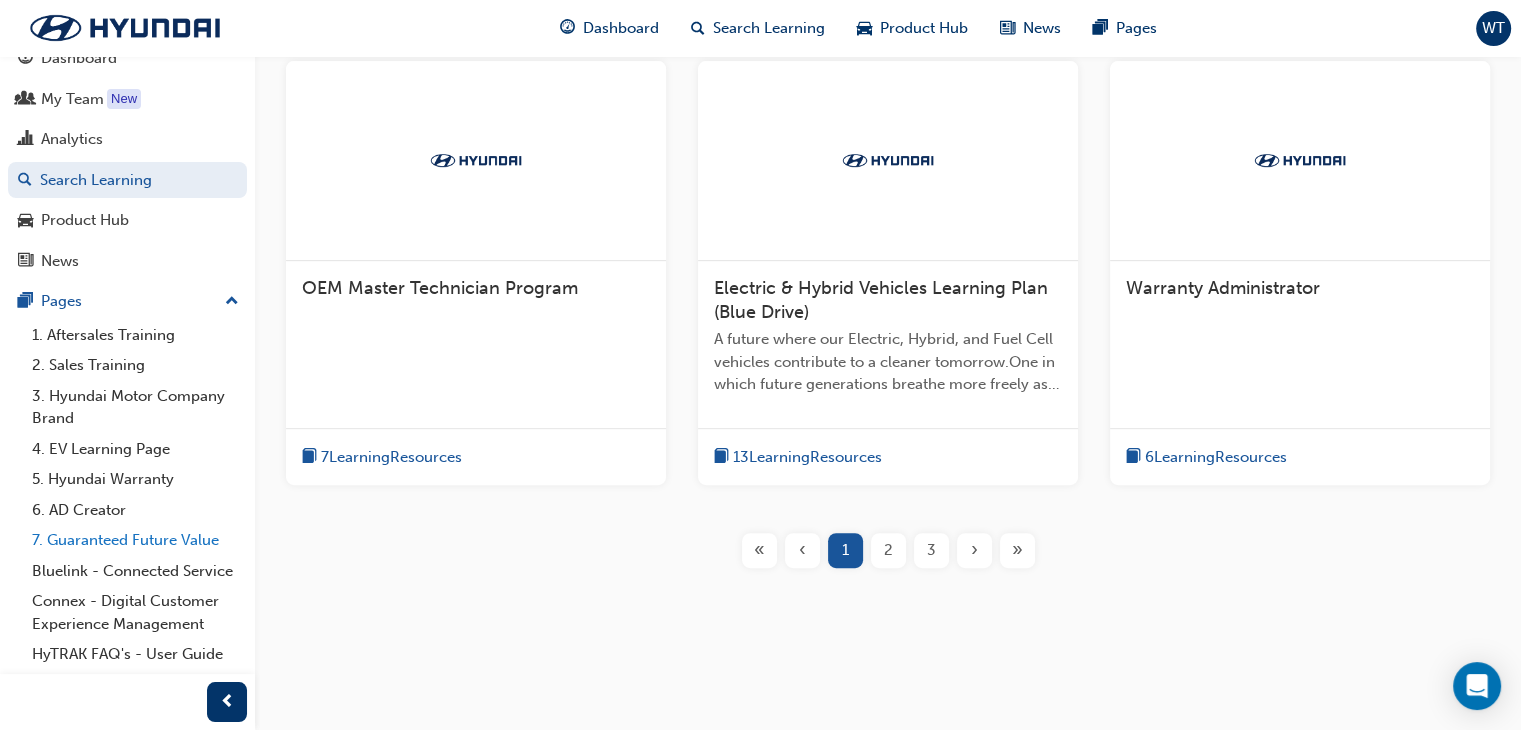 scroll, scrollTop: 0, scrollLeft: 0, axis: both 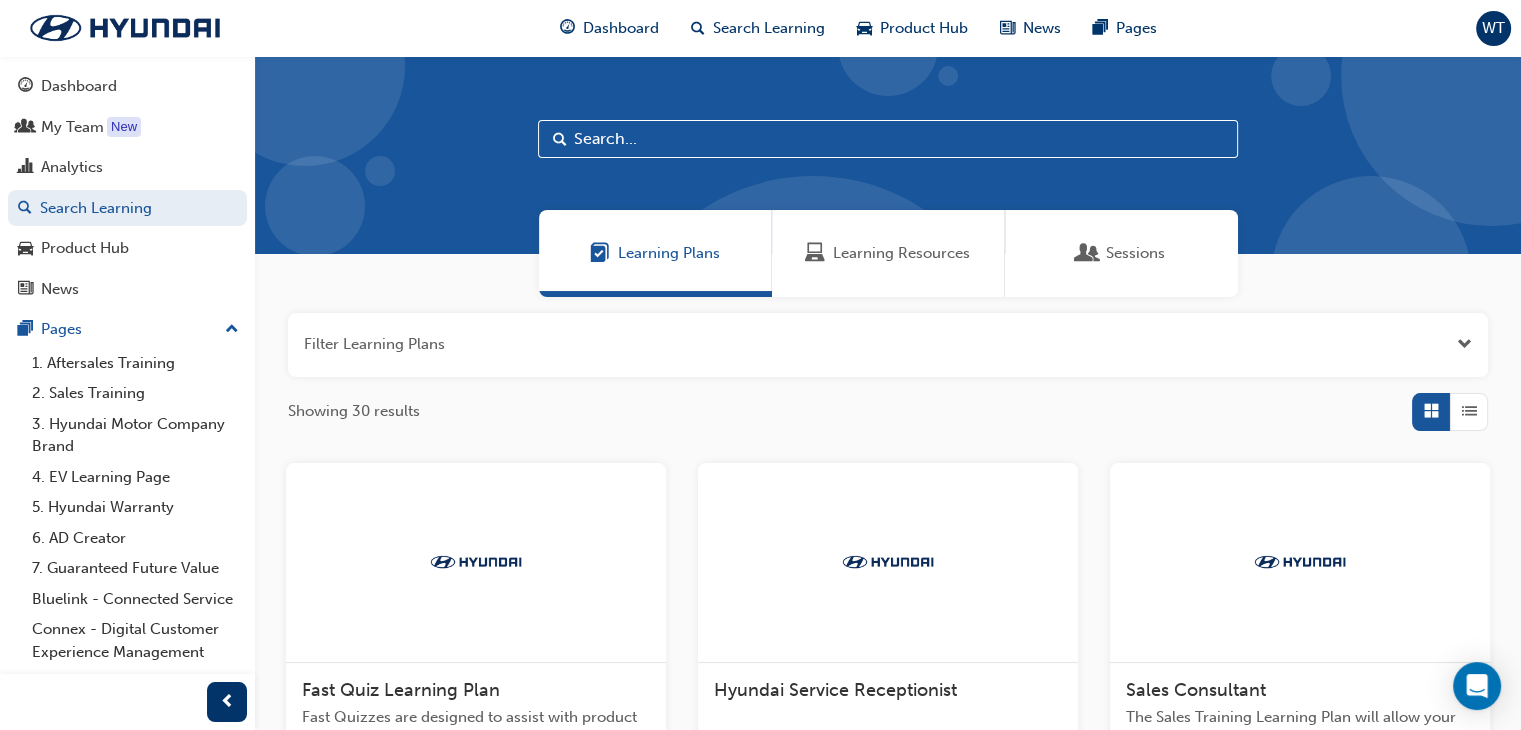 click on "Learning Resources" at bounding box center [887, 253] 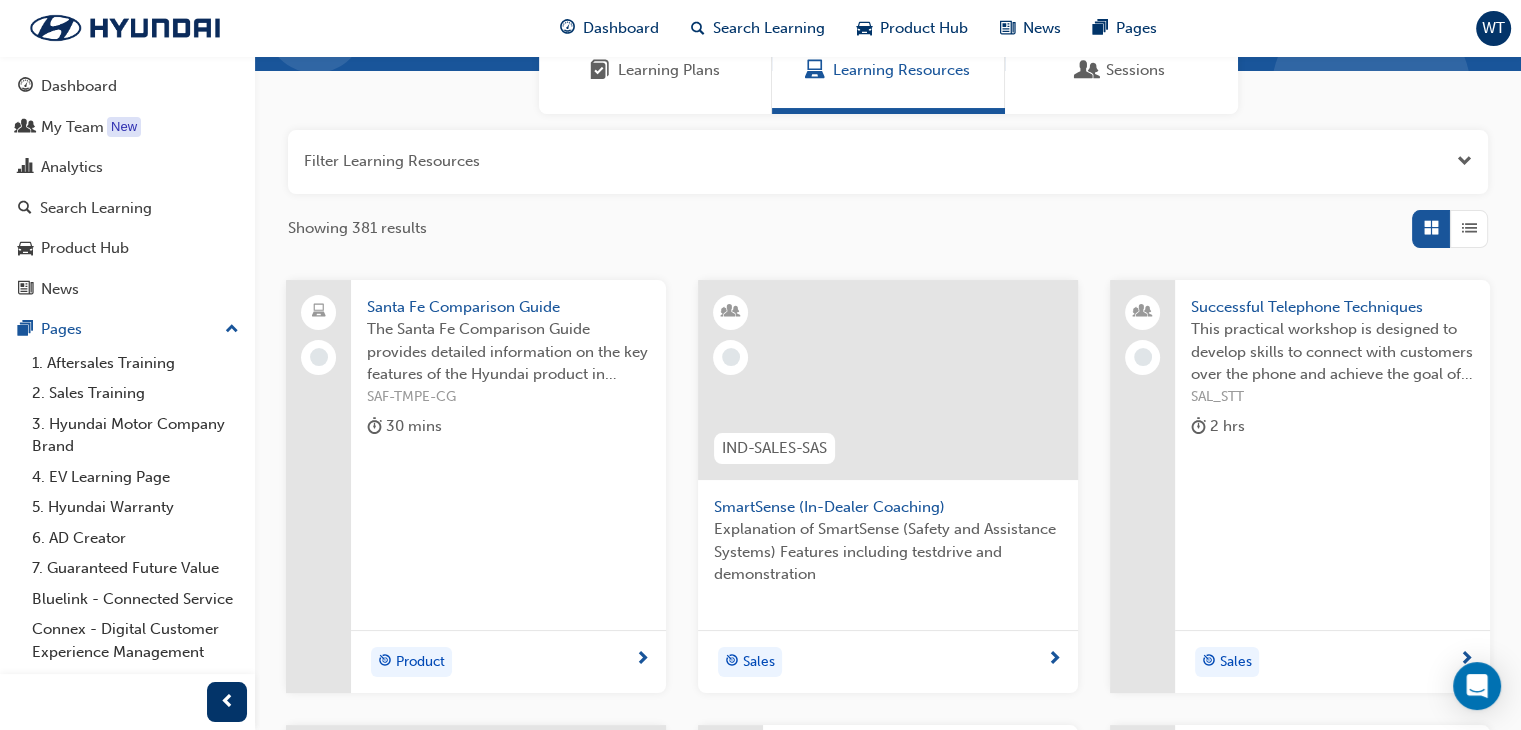 scroll, scrollTop: 200, scrollLeft: 0, axis: vertical 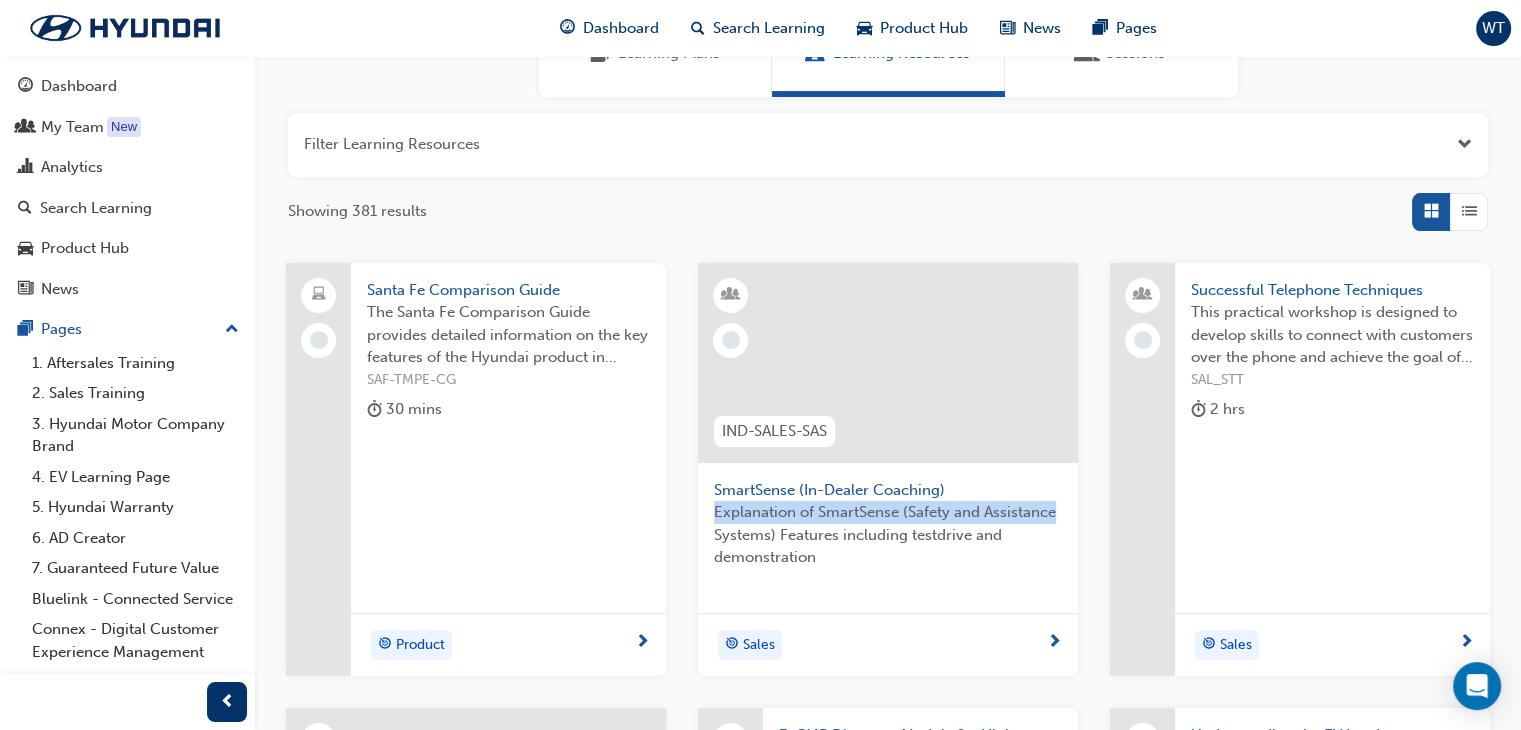 click on "IND-SALES-SAS SmartSense (In-Dealer Coaching) Explanation of SmartSense (Safety and Assistance Systems) Features including testdrive and demonstration Sales" at bounding box center [888, 469] 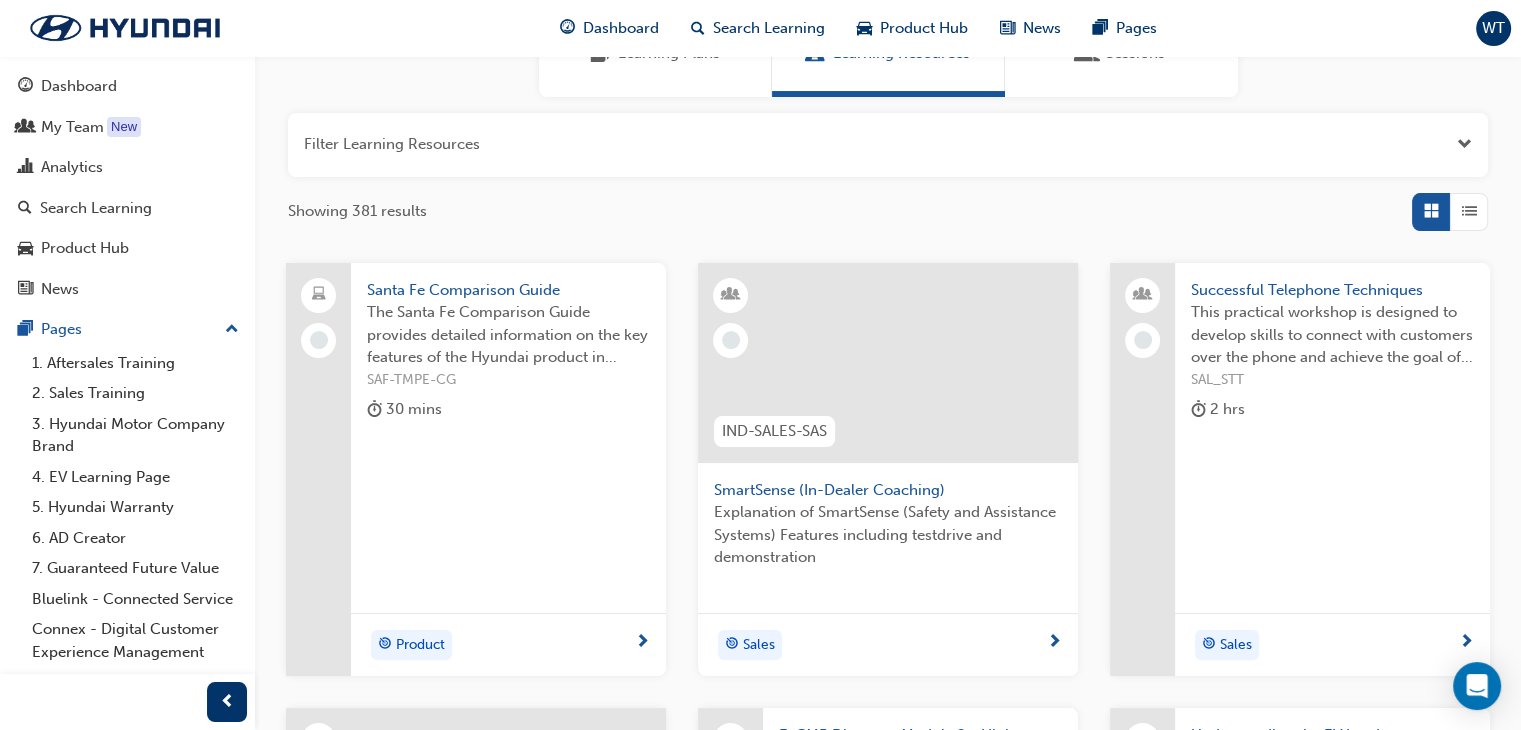 click on "Filter Learning Resources Showing 381 results Santa Fe Comparison Guide The Santa Fe Comparison Guide provides detailed information on the key features of the Hyundai product in comparison to the main competitors. SAF-TMPE-CG   30 mins Product IND-SALES-SAS SmartSense (In-Dealer Coaching) Explanation of SmartSense (Safety and Assistance Systems) Features including testdrive and demonstration Sales Successful Telephone Techniques This practical workshop is designed to develop skills to connect with customers  over the phone and achieve the goal of setting an in-dealership meeting.
Participants will have the opportunity to plan, practice and review real calls to customers. SAL_STT   2 hrs Sales AS-IONIQ 9-WEB All-new IONIQ 9 - National Aftersales Training Webinar This webinar will provide an overview of the all-new IONIQ 9 technical features, their operation and cover a host of technologies and design features.   1 hr Aftersales E-GMP Diagnose Module 2 - High Voltage Battery EGMP-EVEXP-MOD2   30 mins Technical" at bounding box center [888, 702] 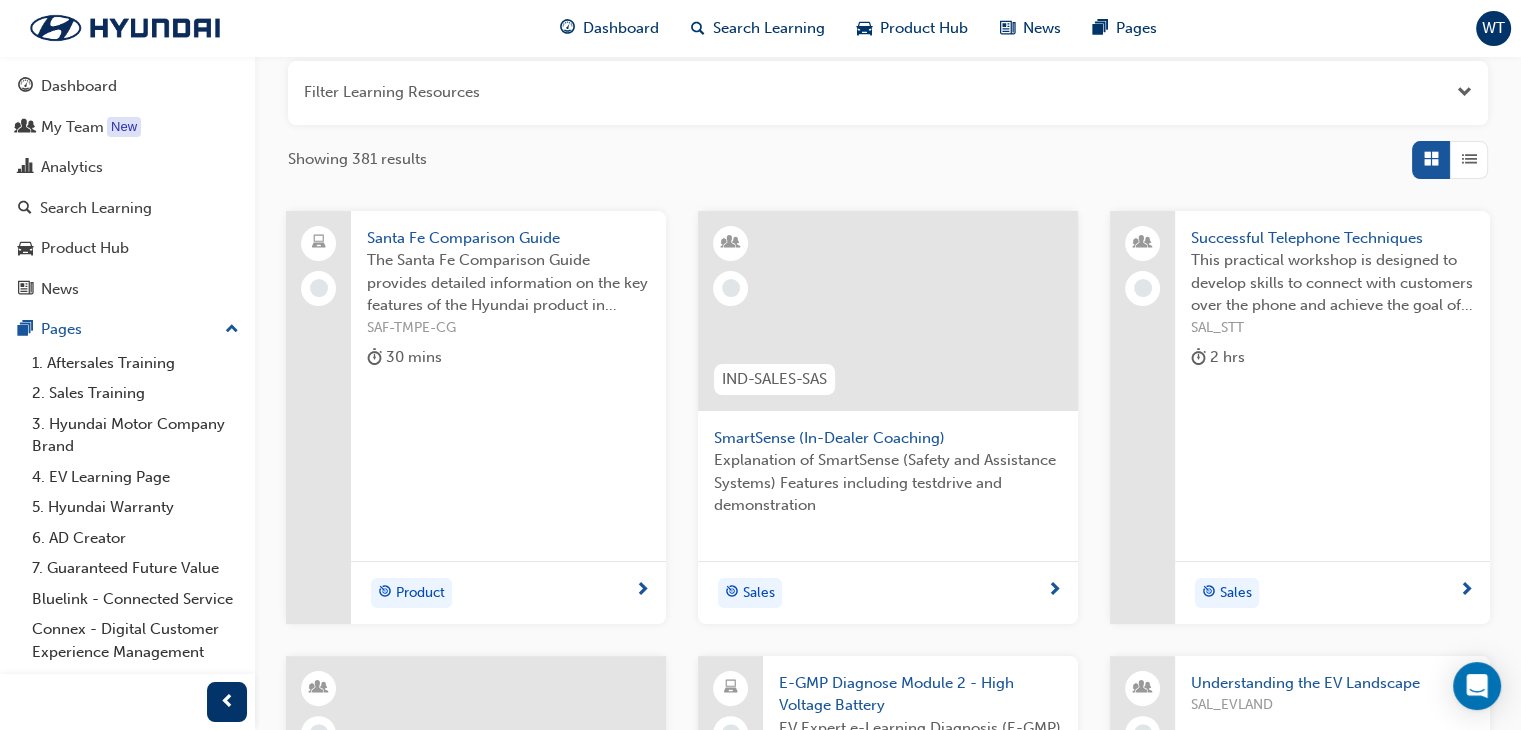 scroll, scrollTop: 300, scrollLeft: 0, axis: vertical 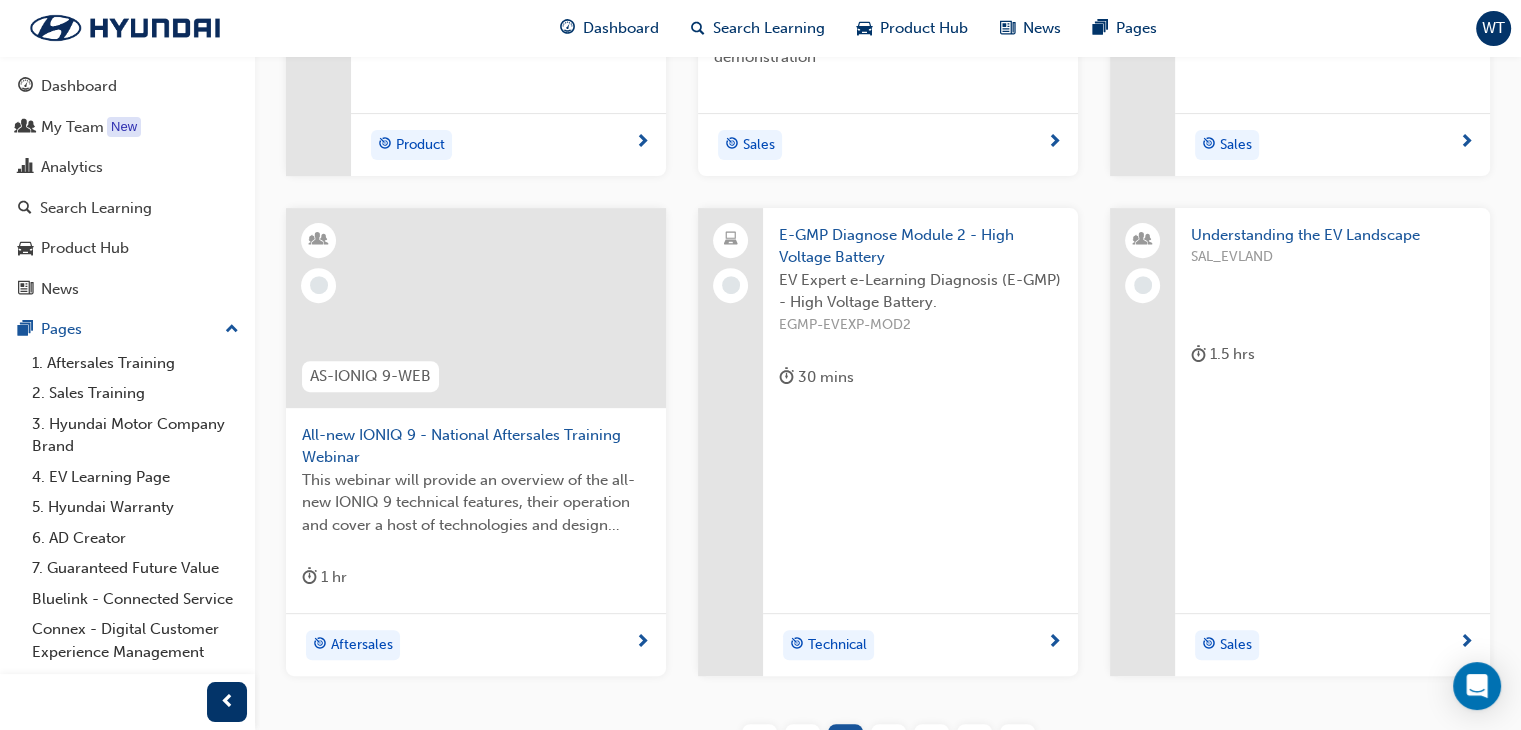 click at bounding box center (1142, 442) 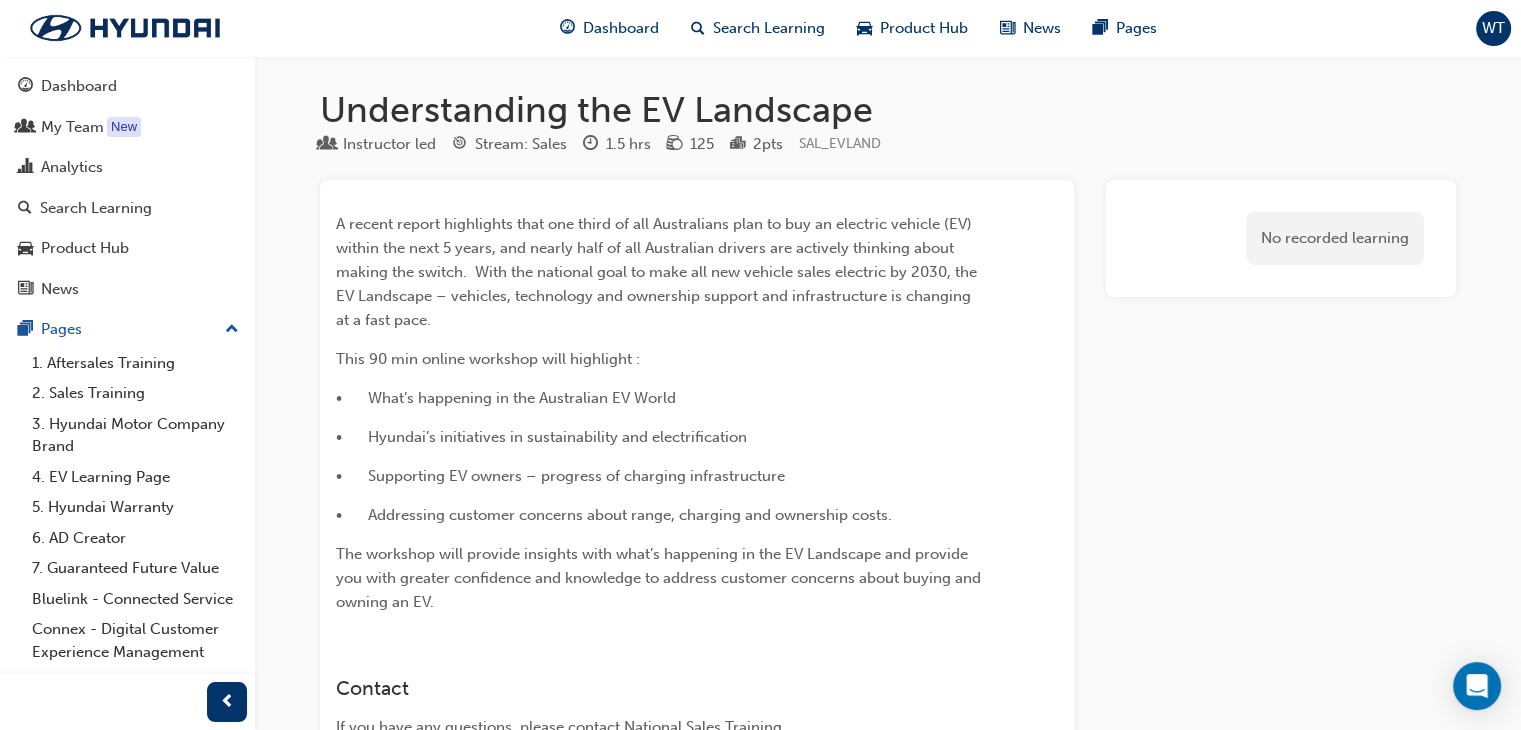 scroll, scrollTop: 0, scrollLeft: 0, axis: both 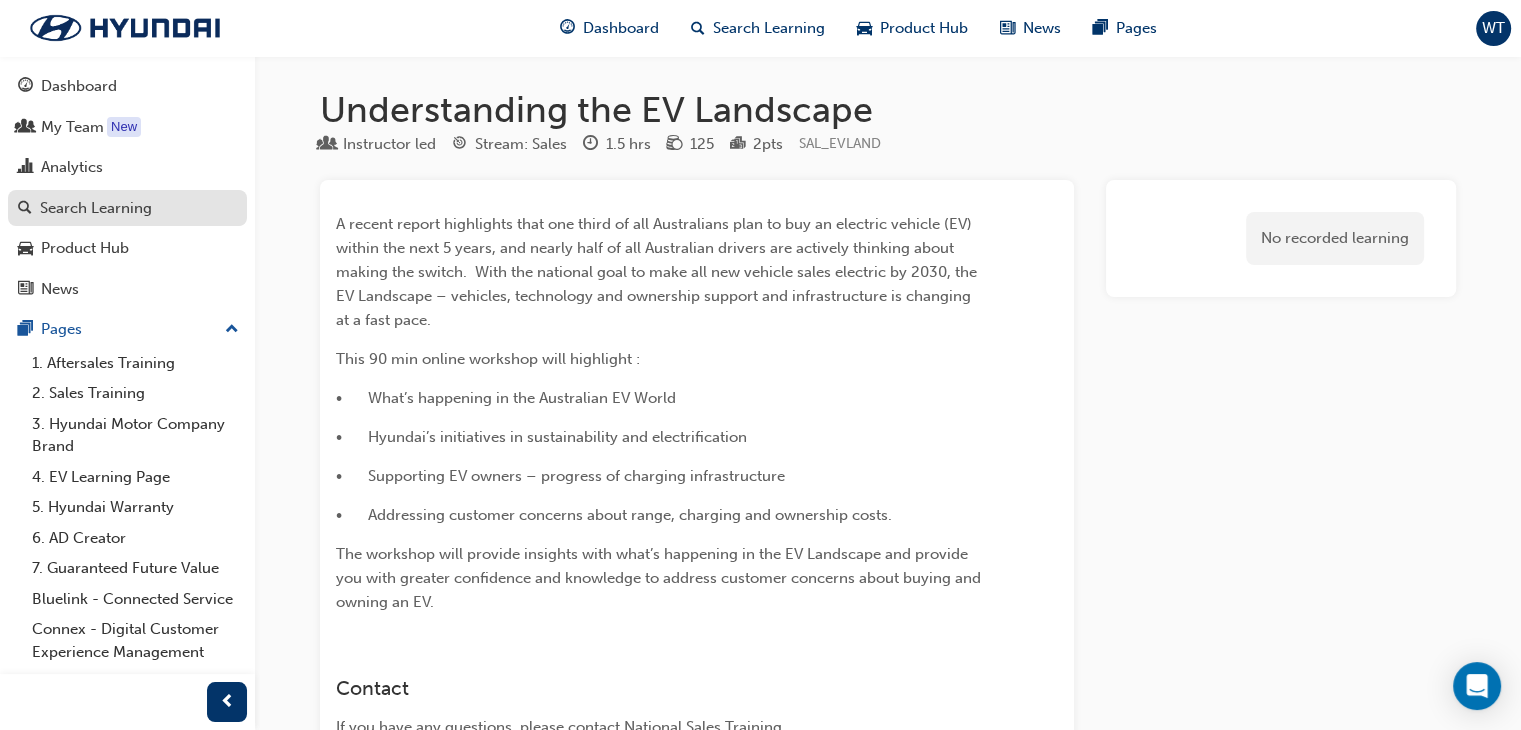 click on "Search Learning" at bounding box center [96, 208] 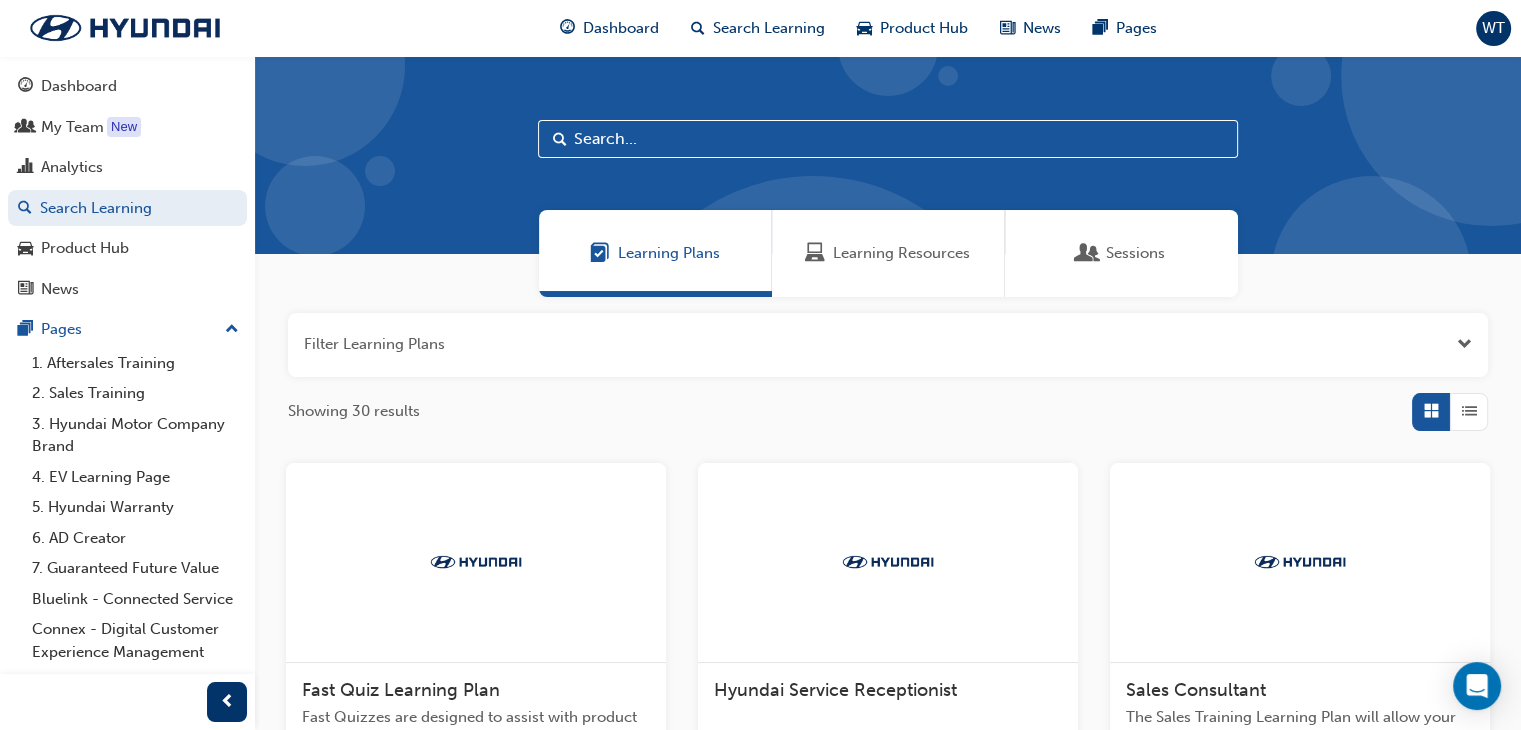 click on "Learning Resources" at bounding box center (901, 253) 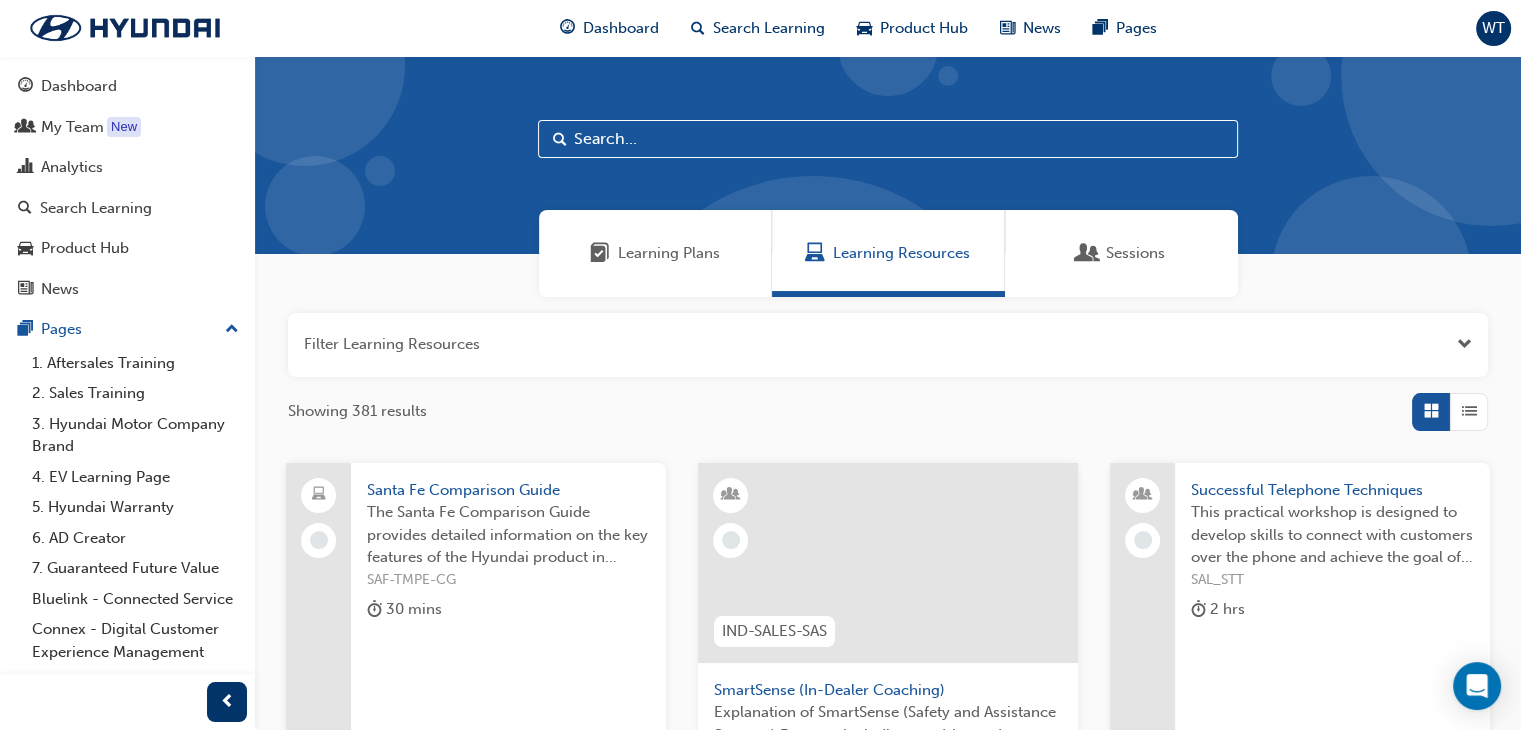 click at bounding box center [888, 139] 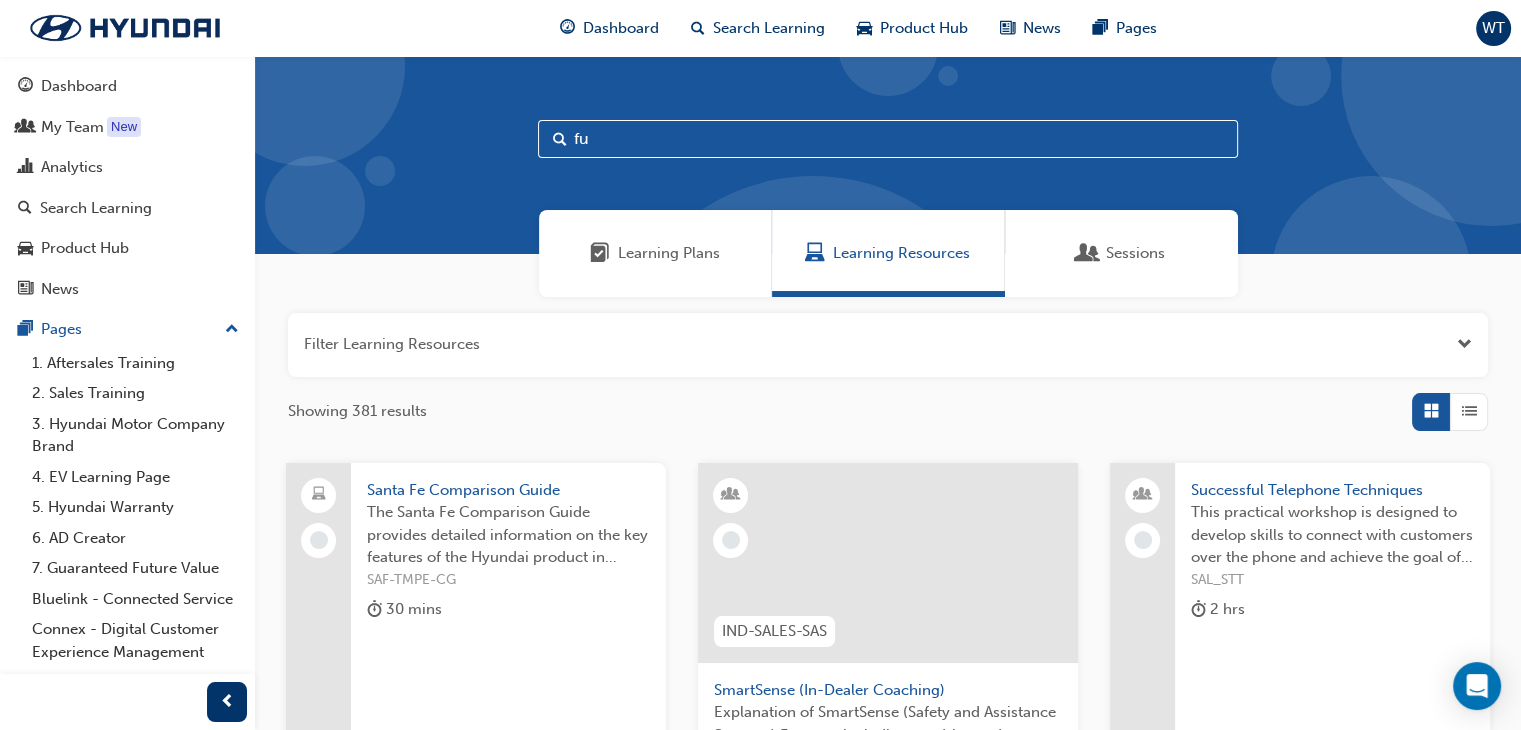 type on "f" 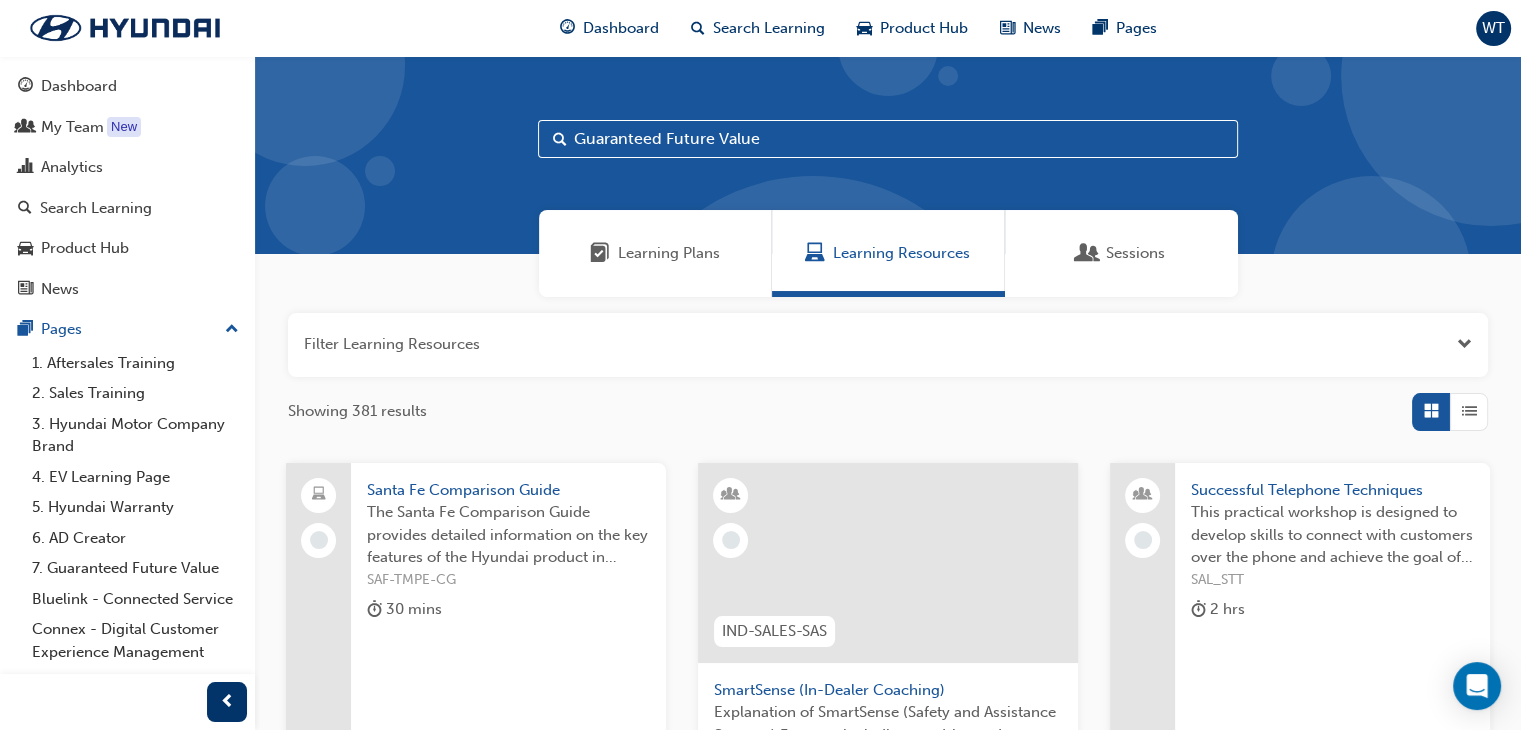 type on "Guaranteed Future Value" 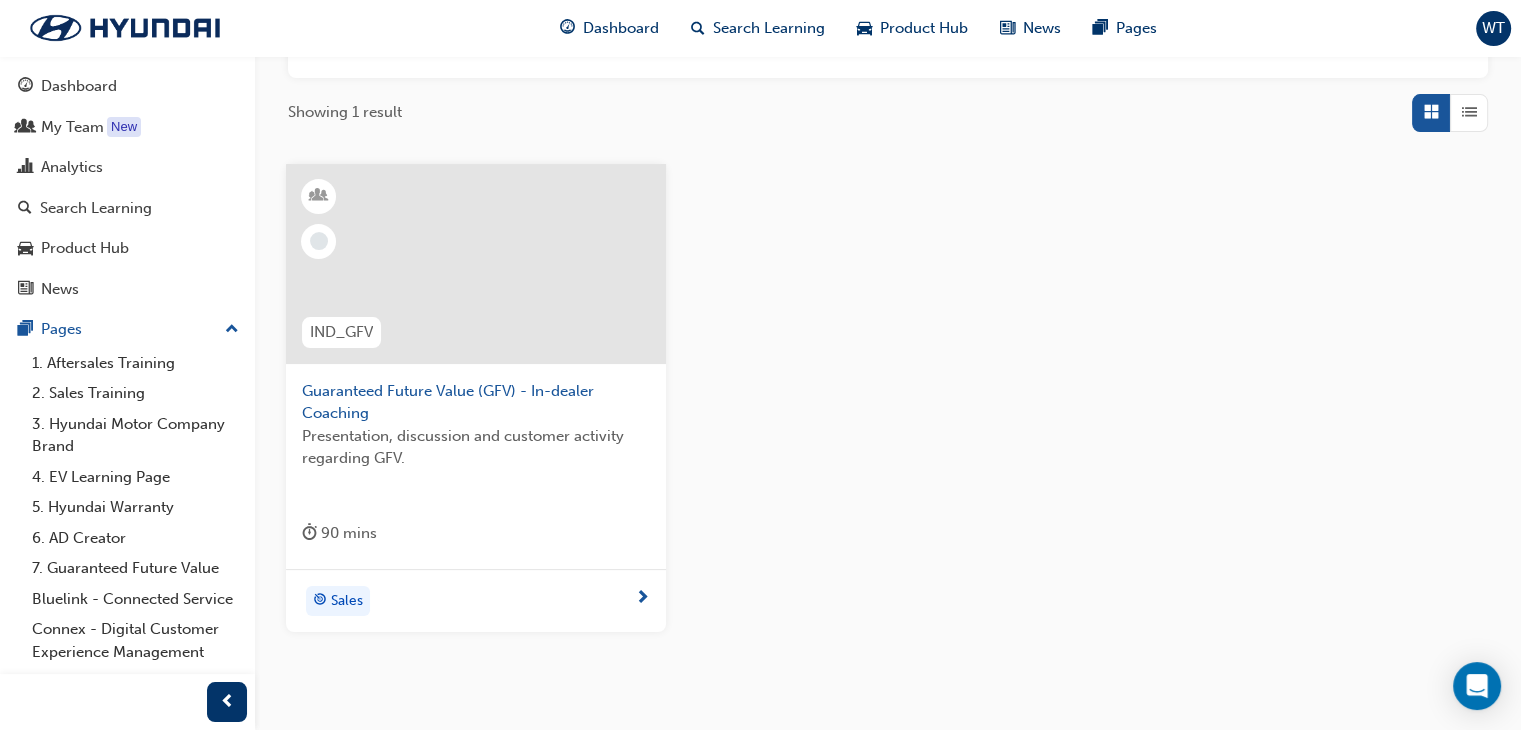 scroll, scrollTop: 300, scrollLeft: 0, axis: vertical 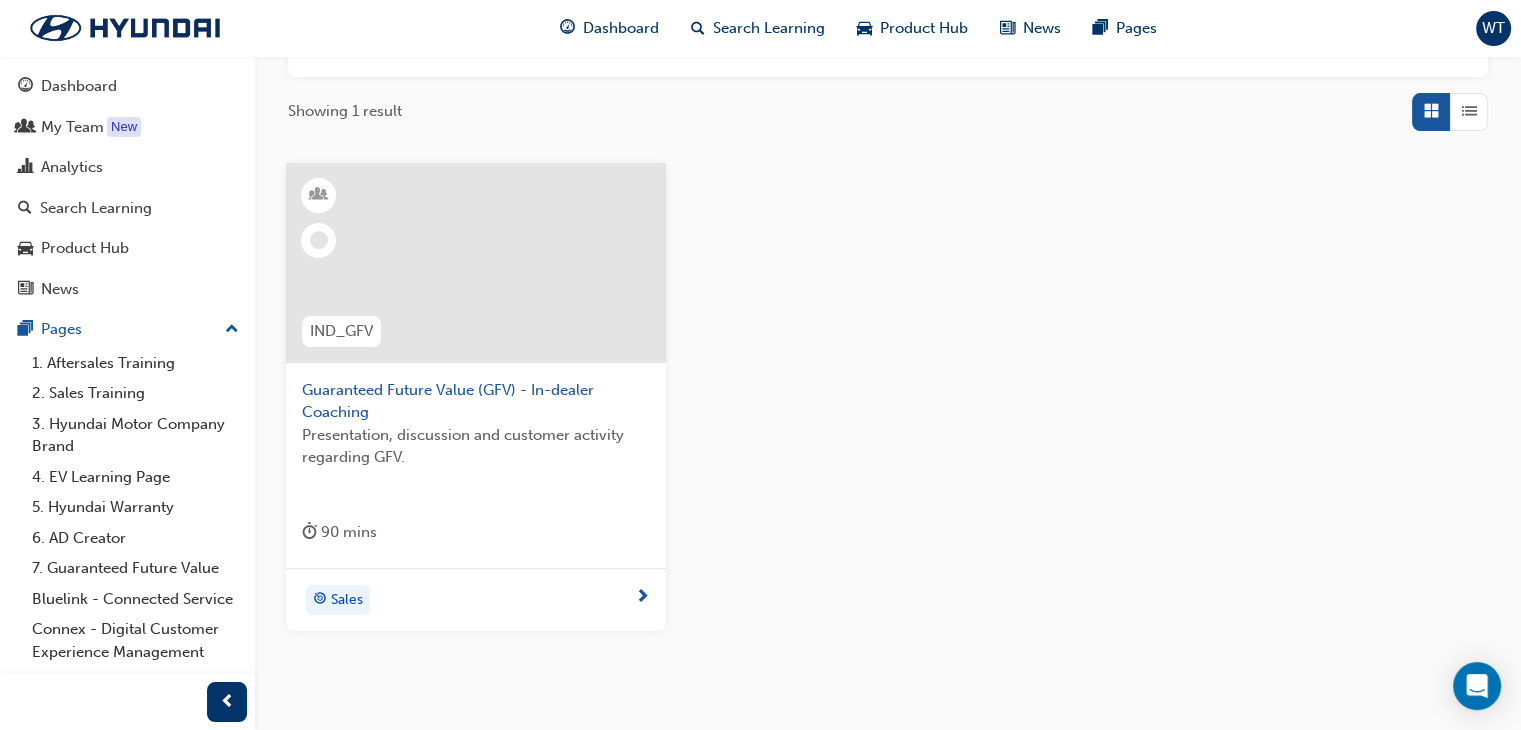 click on "Guaranteed Future Value (GFV) - In-dealer Coaching" at bounding box center [476, 401] 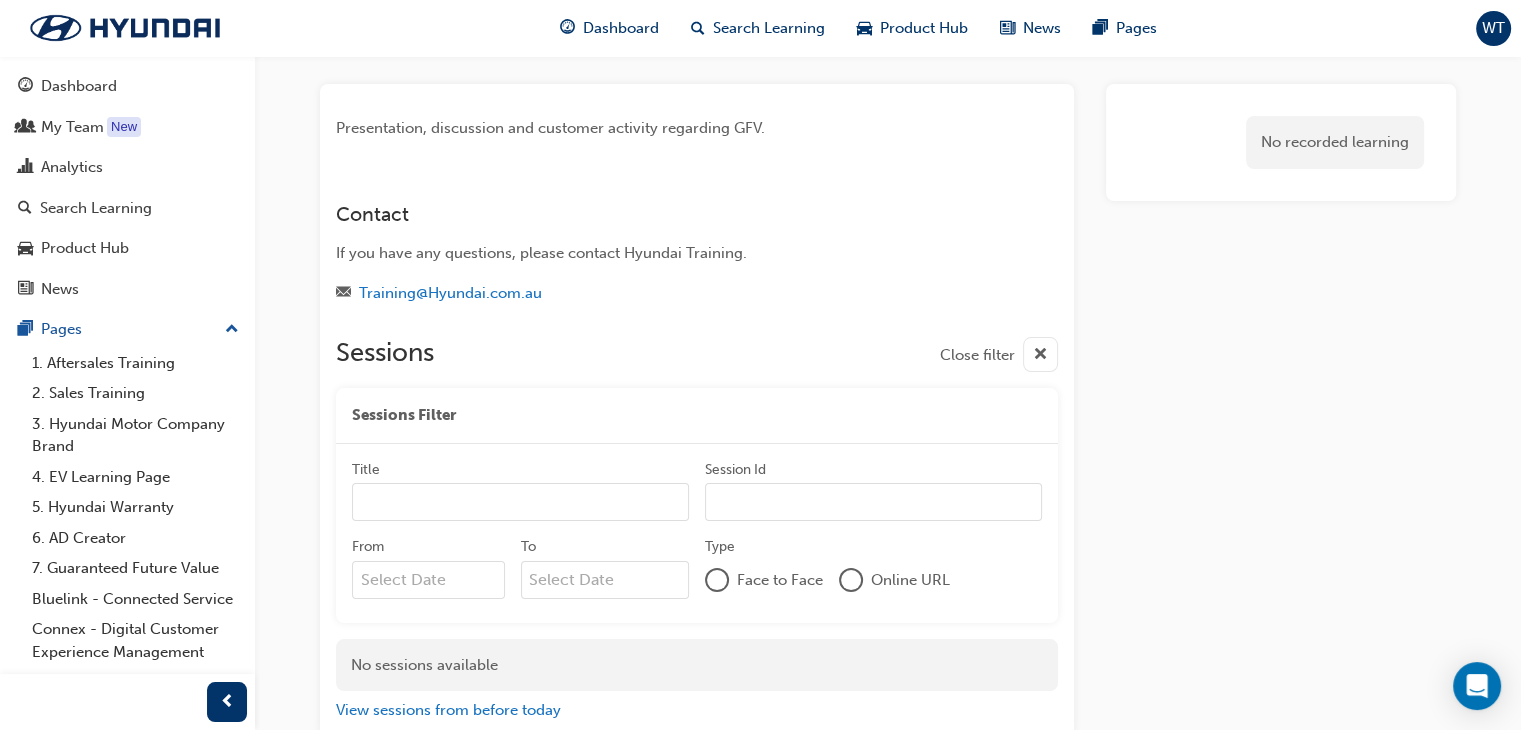scroll, scrollTop: 0, scrollLeft: 0, axis: both 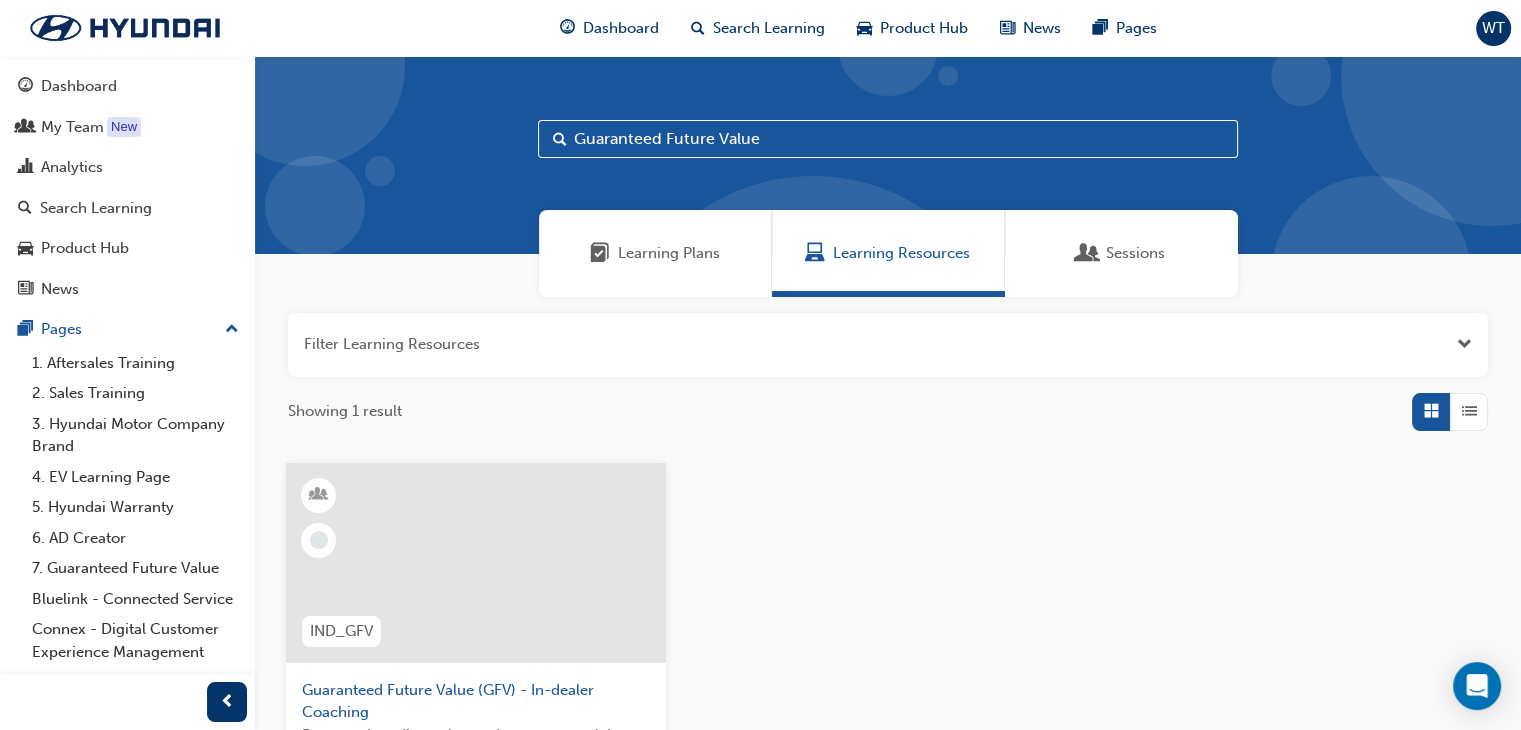 click on "Learning Plans" at bounding box center [655, 253] 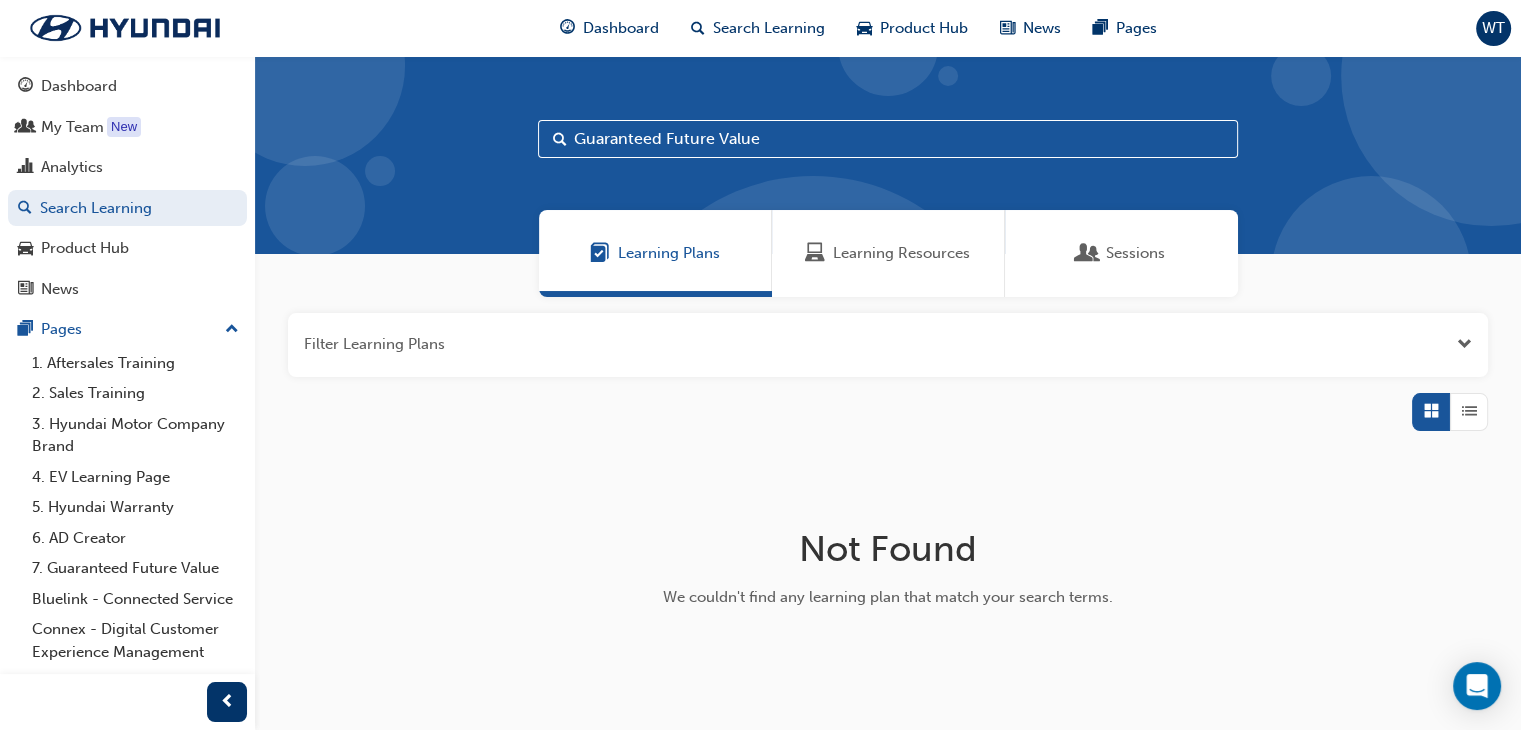 click on "Sessions" at bounding box center [1121, 253] 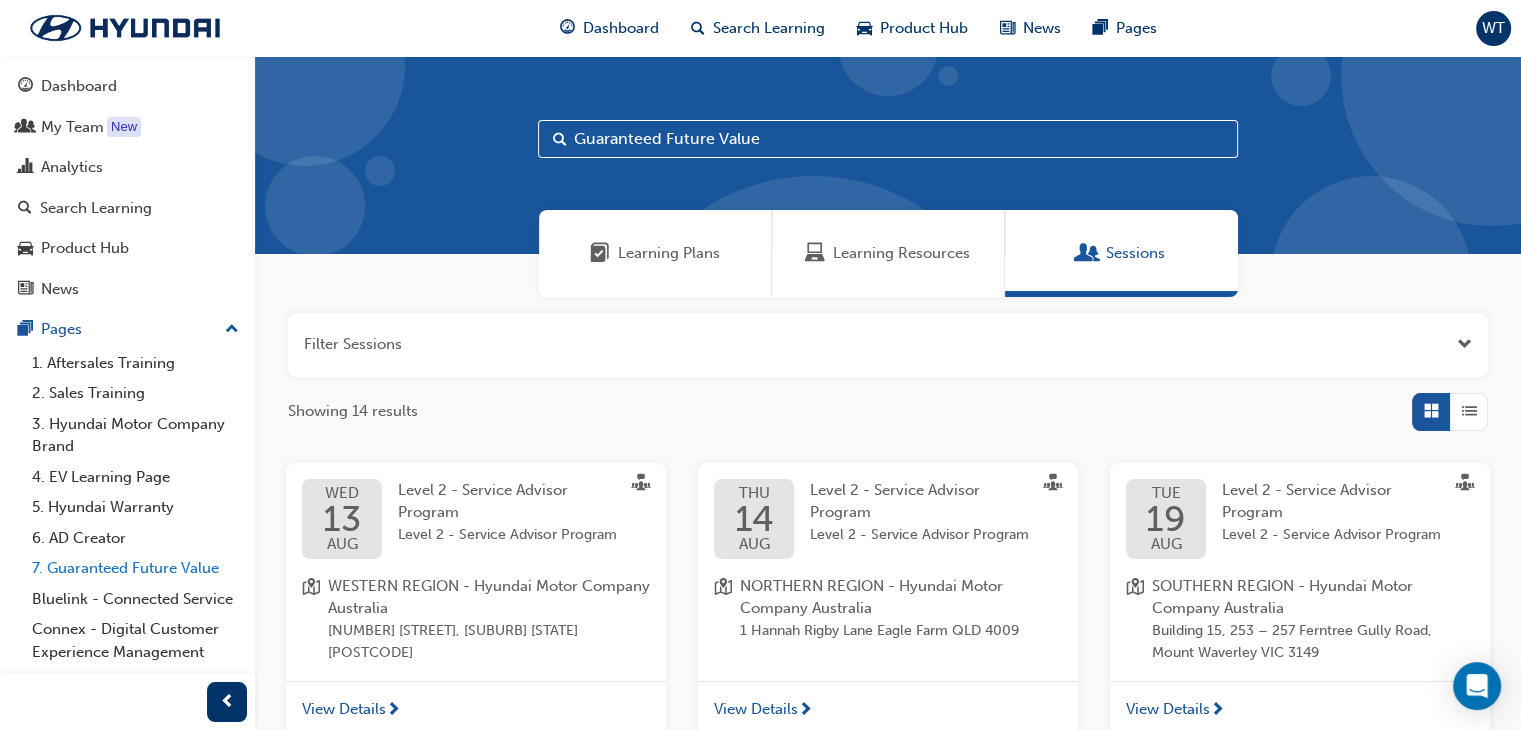 click on "7. Guaranteed Future Value" at bounding box center [135, 568] 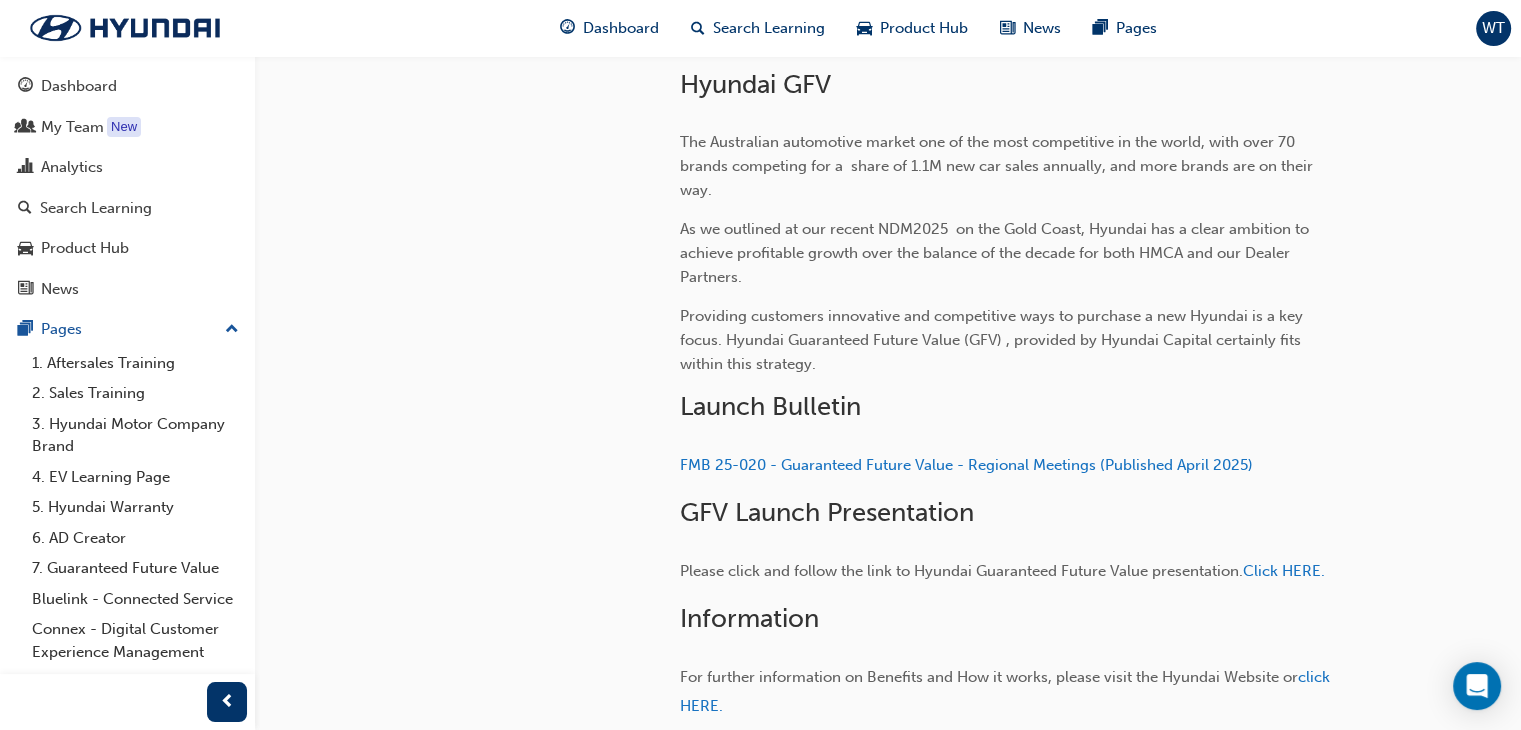 scroll, scrollTop: 500, scrollLeft: 0, axis: vertical 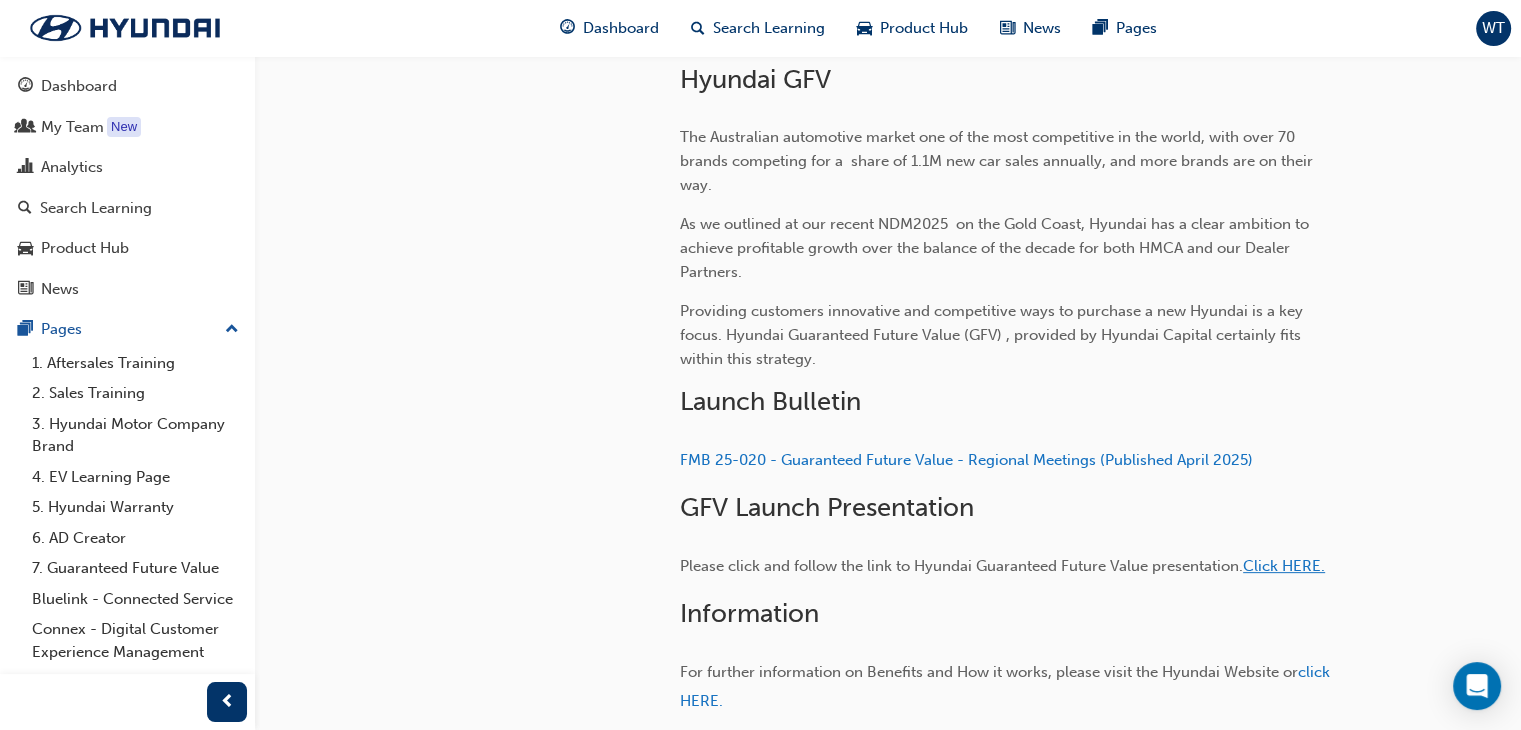 click on "Click HERE." at bounding box center [1284, 566] 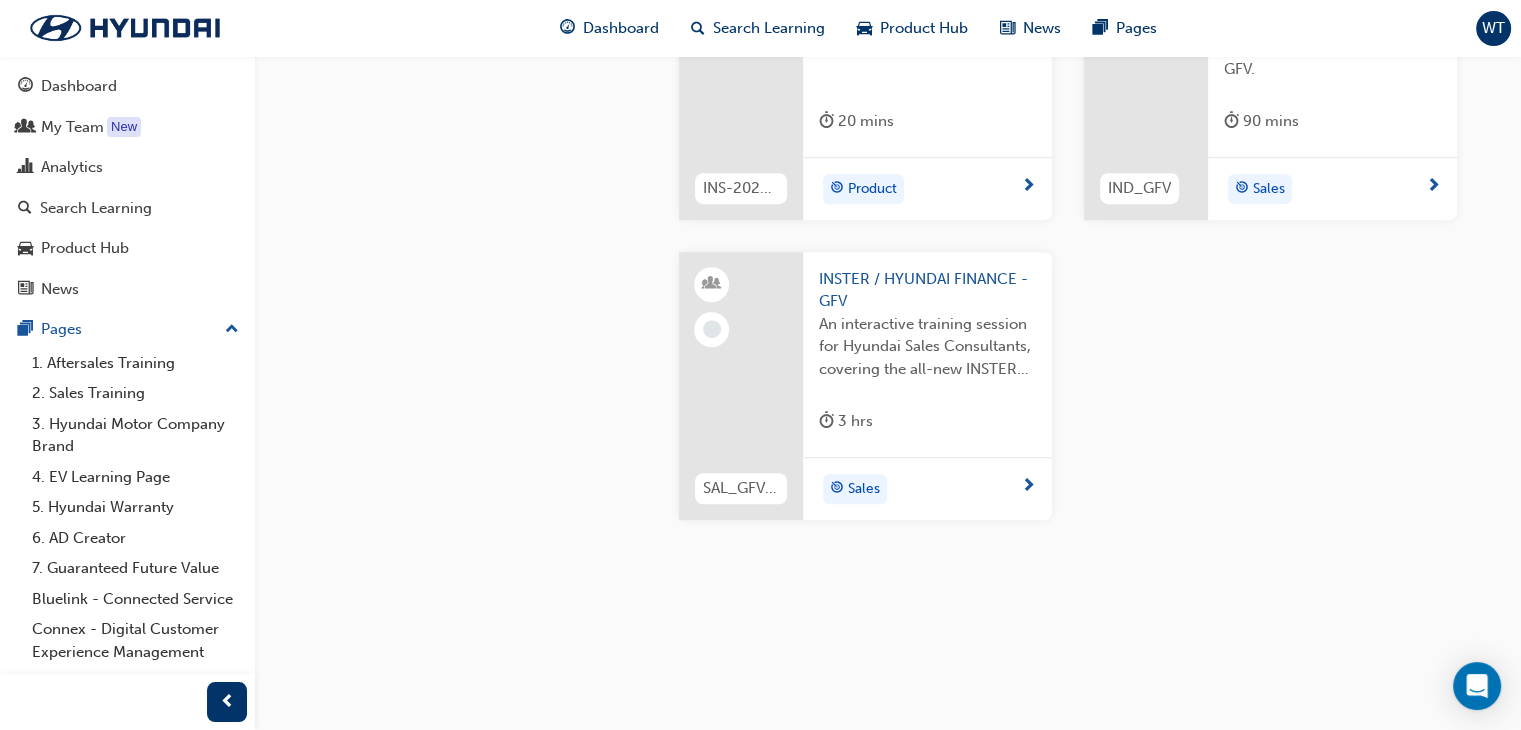 scroll, scrollTop: 1417, scrollLeft: 0, axis: vertical 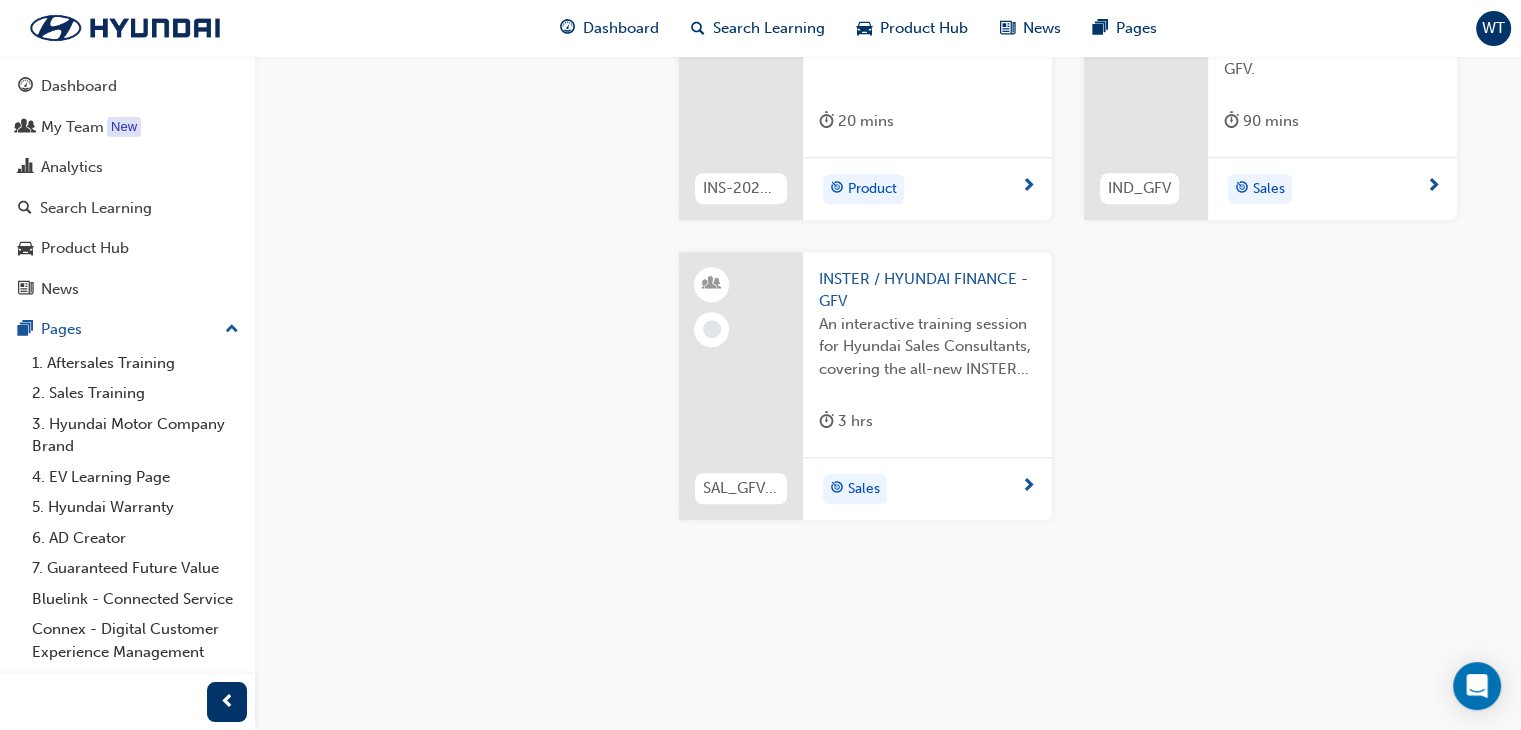 click on "INSTER / HYUNDAI FINANCE - GFV" at bounding box center [927, 290] 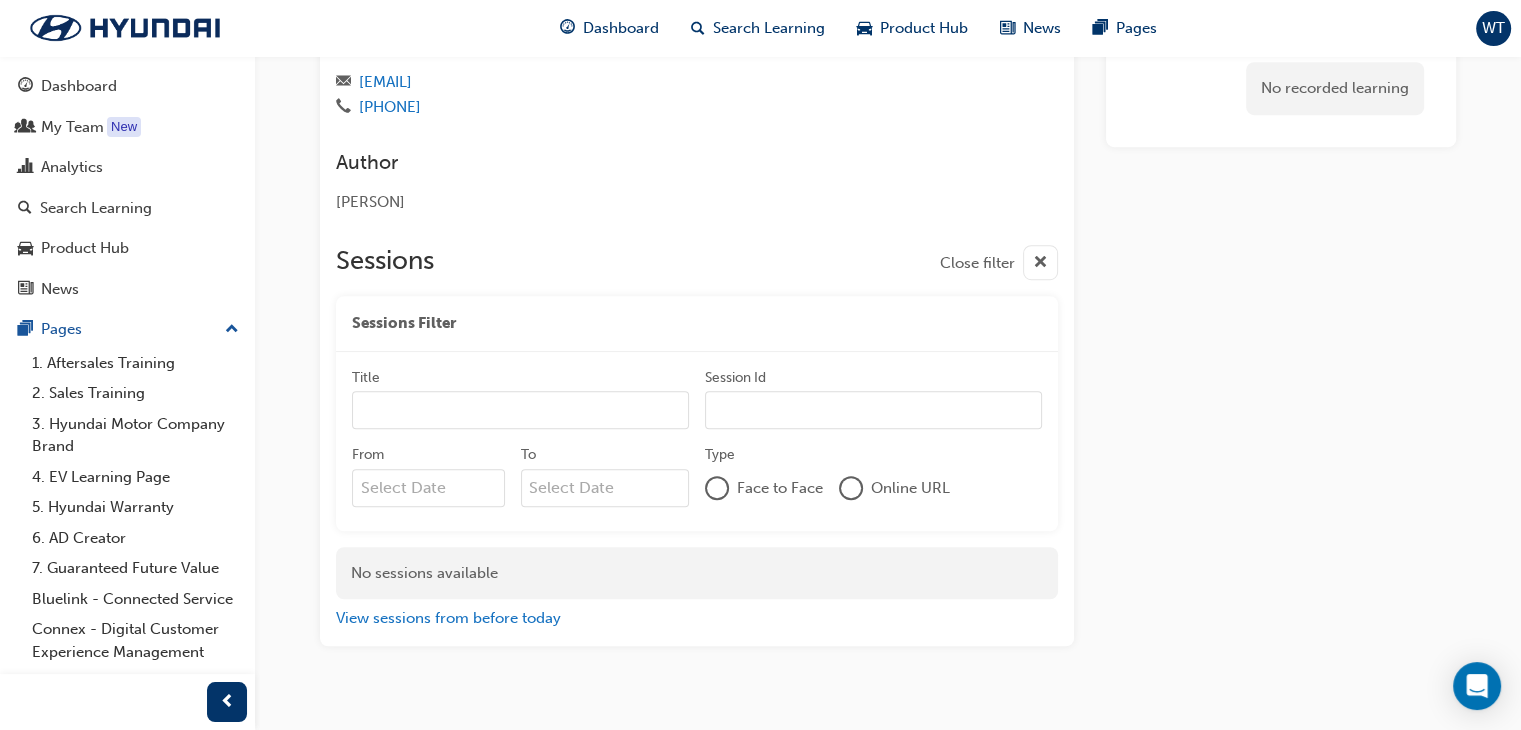 scroll, scrollTop: 1371, scrollLeft: 0, axis: vertical 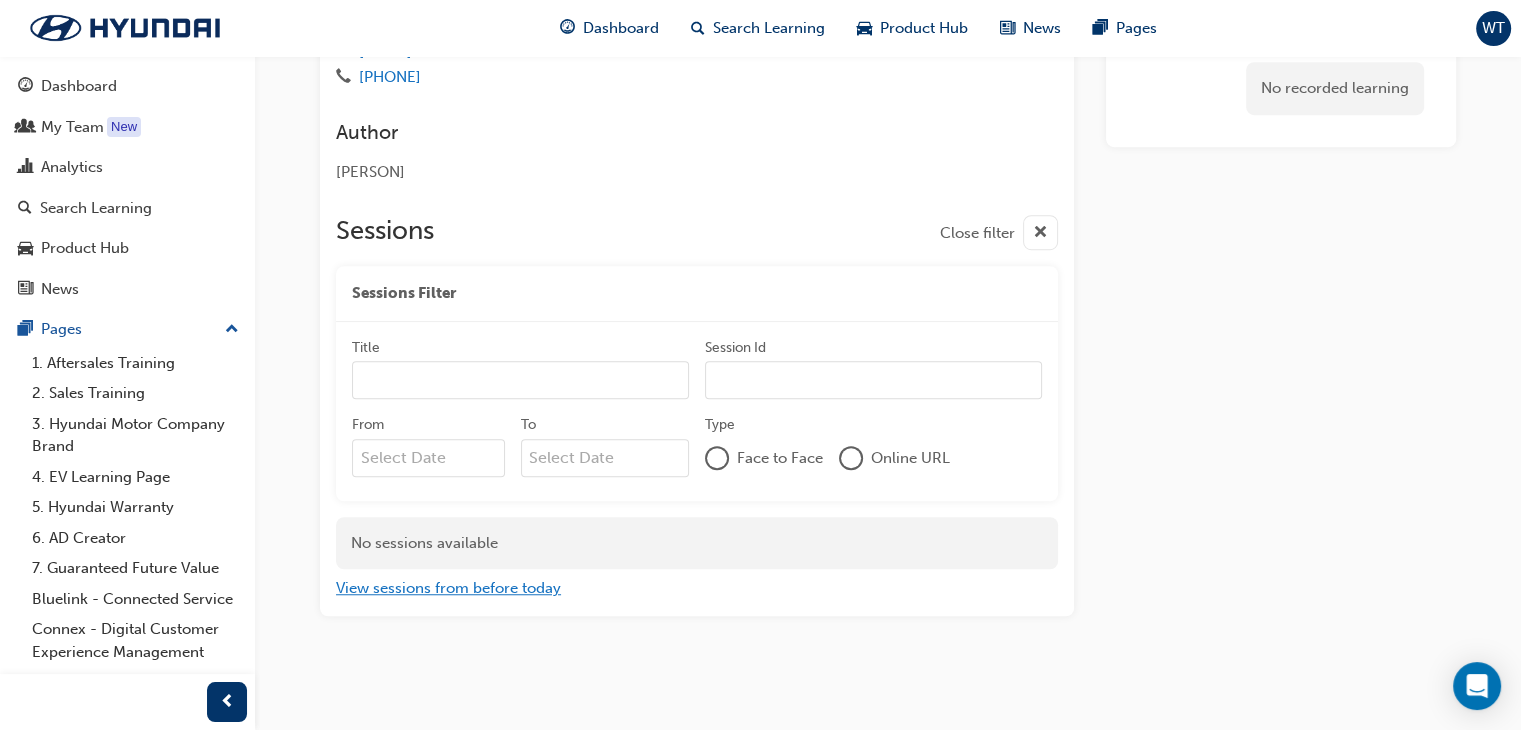 click on "View sessions from before today" at bounding box center (448, 588) 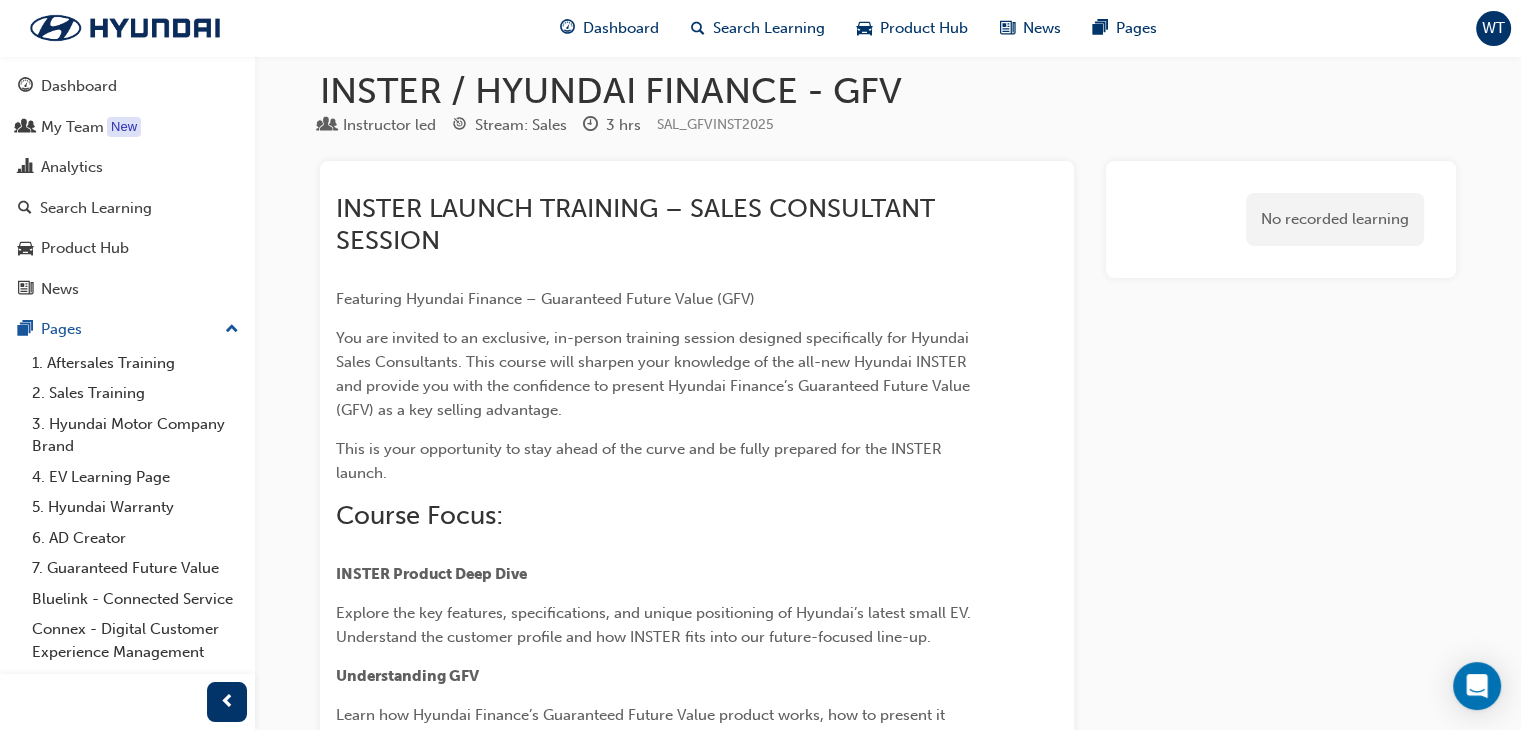 scroll, scrollTop: 0, scrollLeft: 0, axis: both 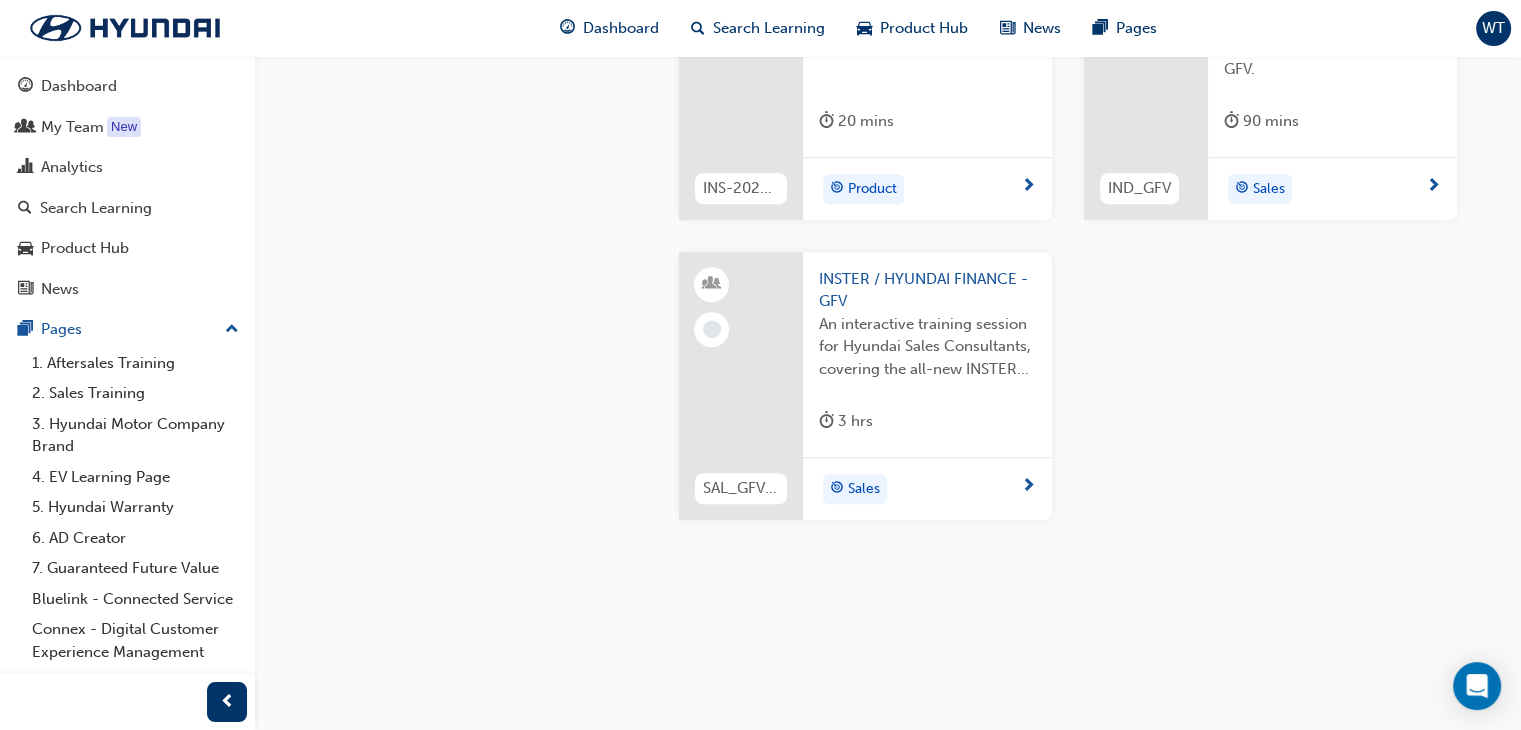 click on "Guaranteed Future Value (GFV) - In-dealer Coaching" at bounding box center (1332, -10) 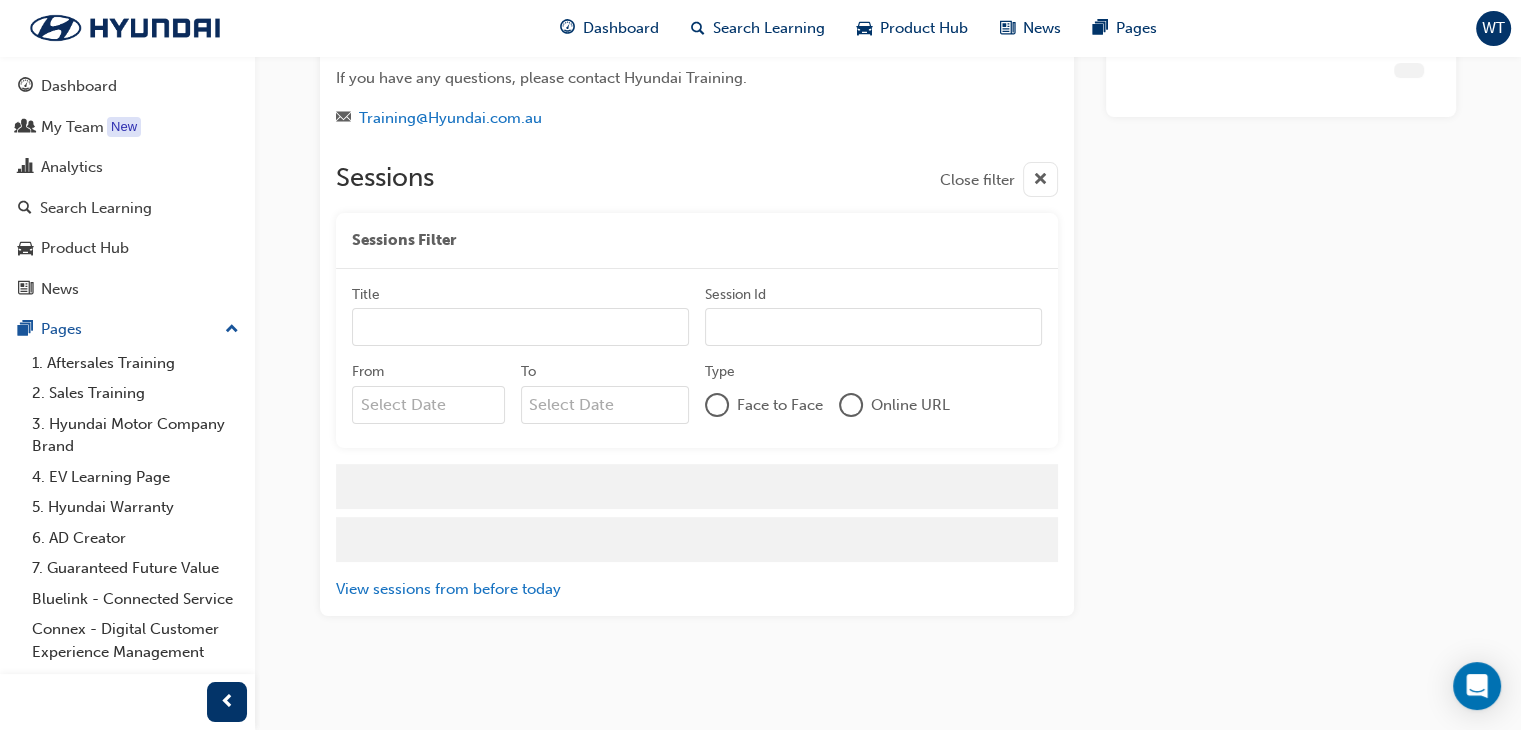 scroll, scrollTop: 219, scrollLeft: 0, axis: vertical 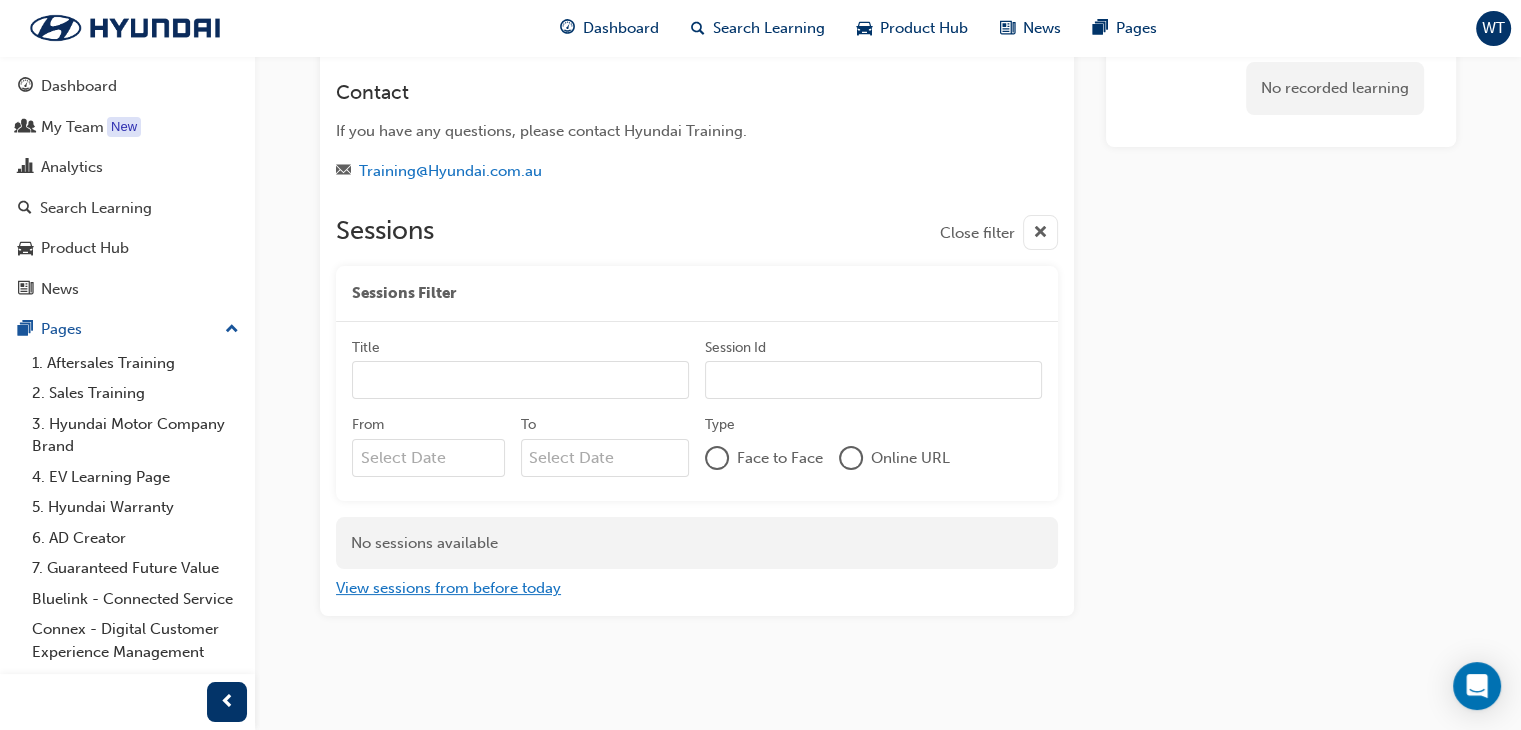 click on "View sessions from before today" at bounding box center (448, 588) 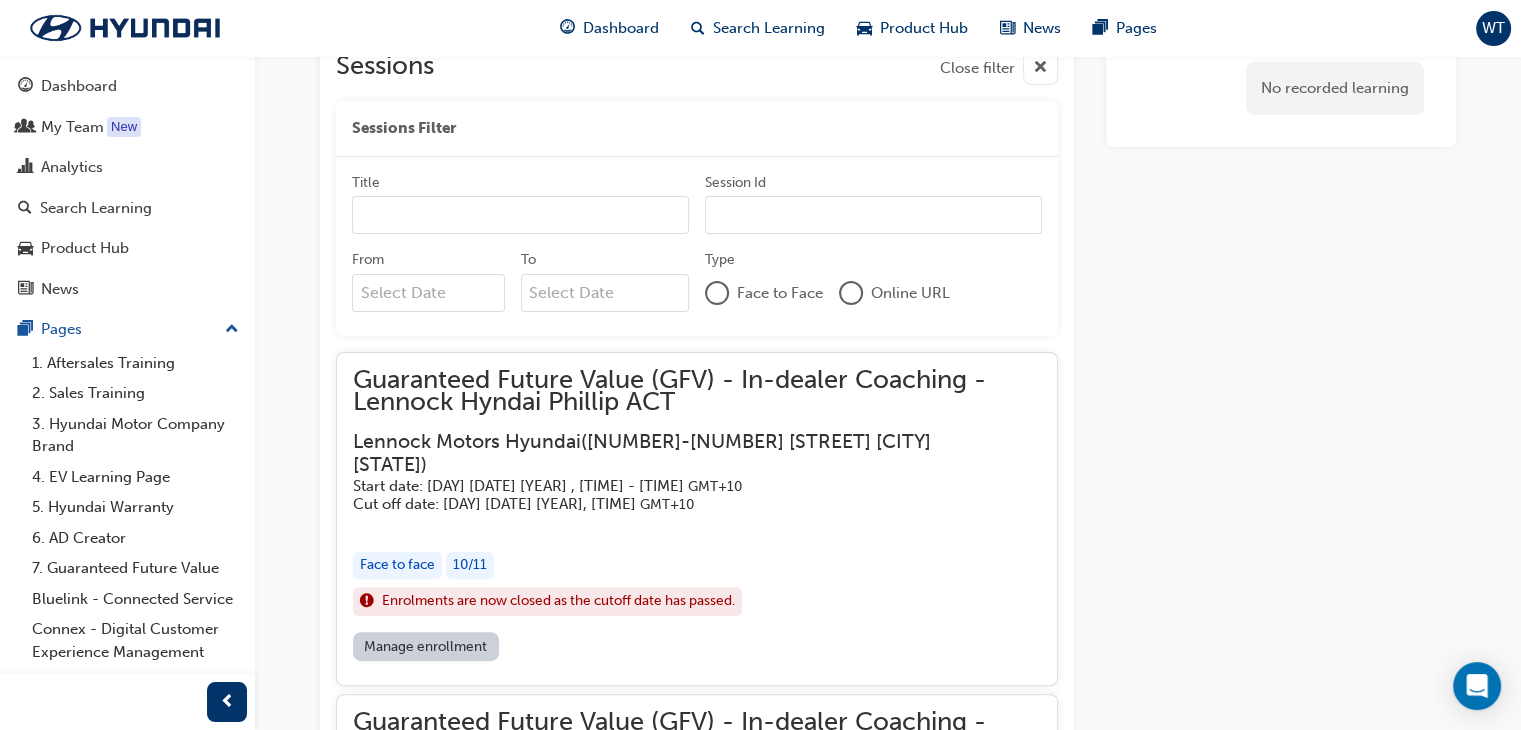 scroll, scrollTop: 0, scrollLeft: 0, axis: both 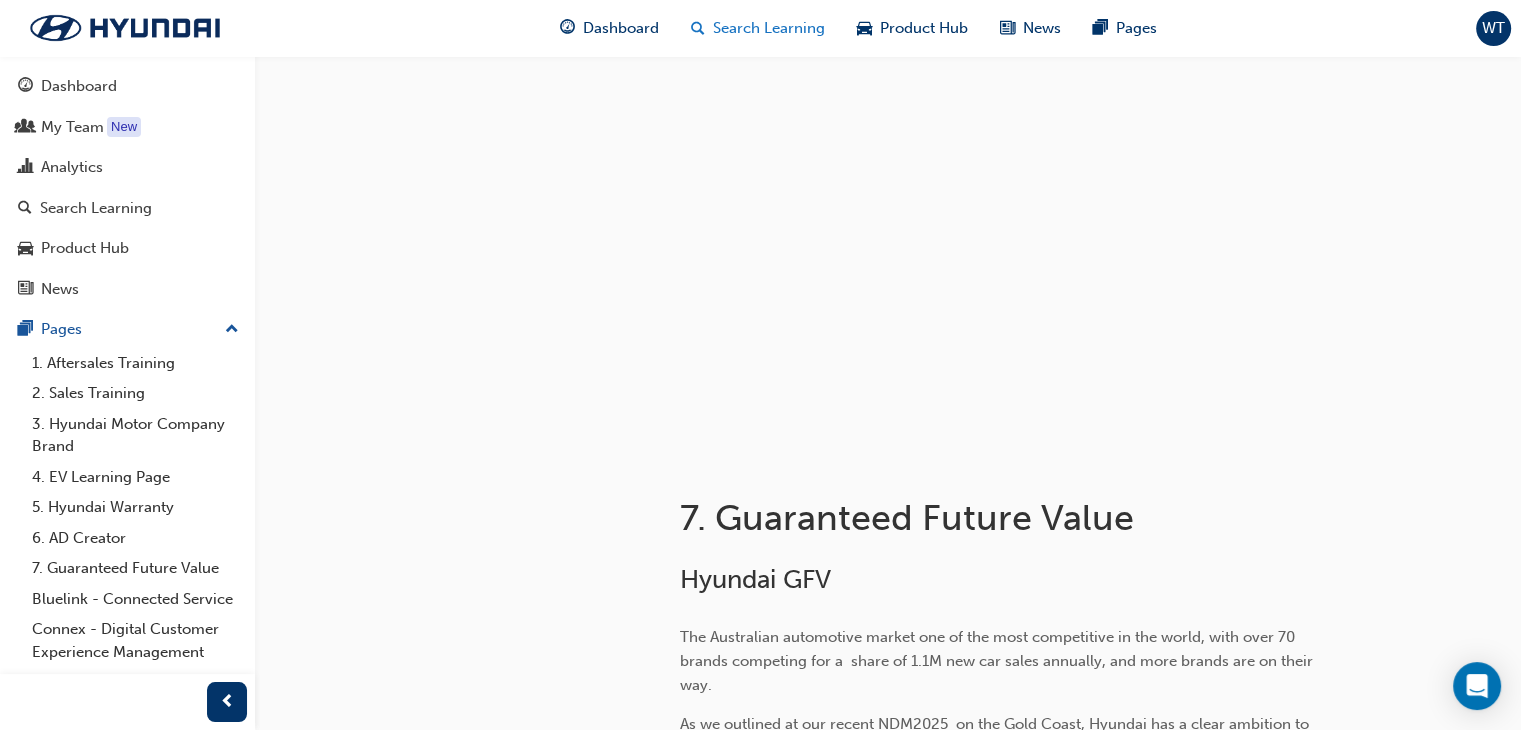 click on "Search Learning" at bounding box center (769, 28) 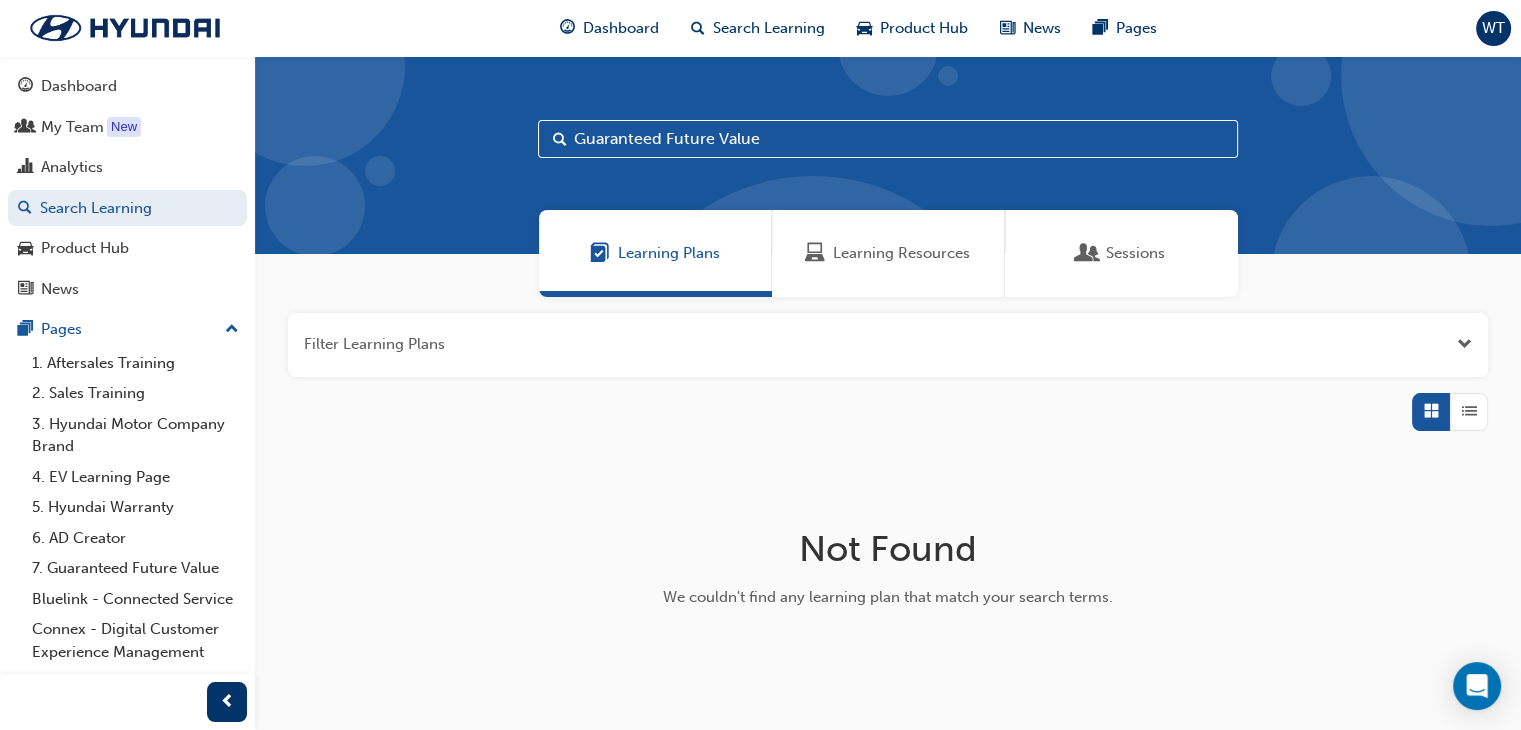 drag, startPoint x: 776, startPoint y: 153, endPoint x: 426, endPoint y: 130, distance: 350.7549 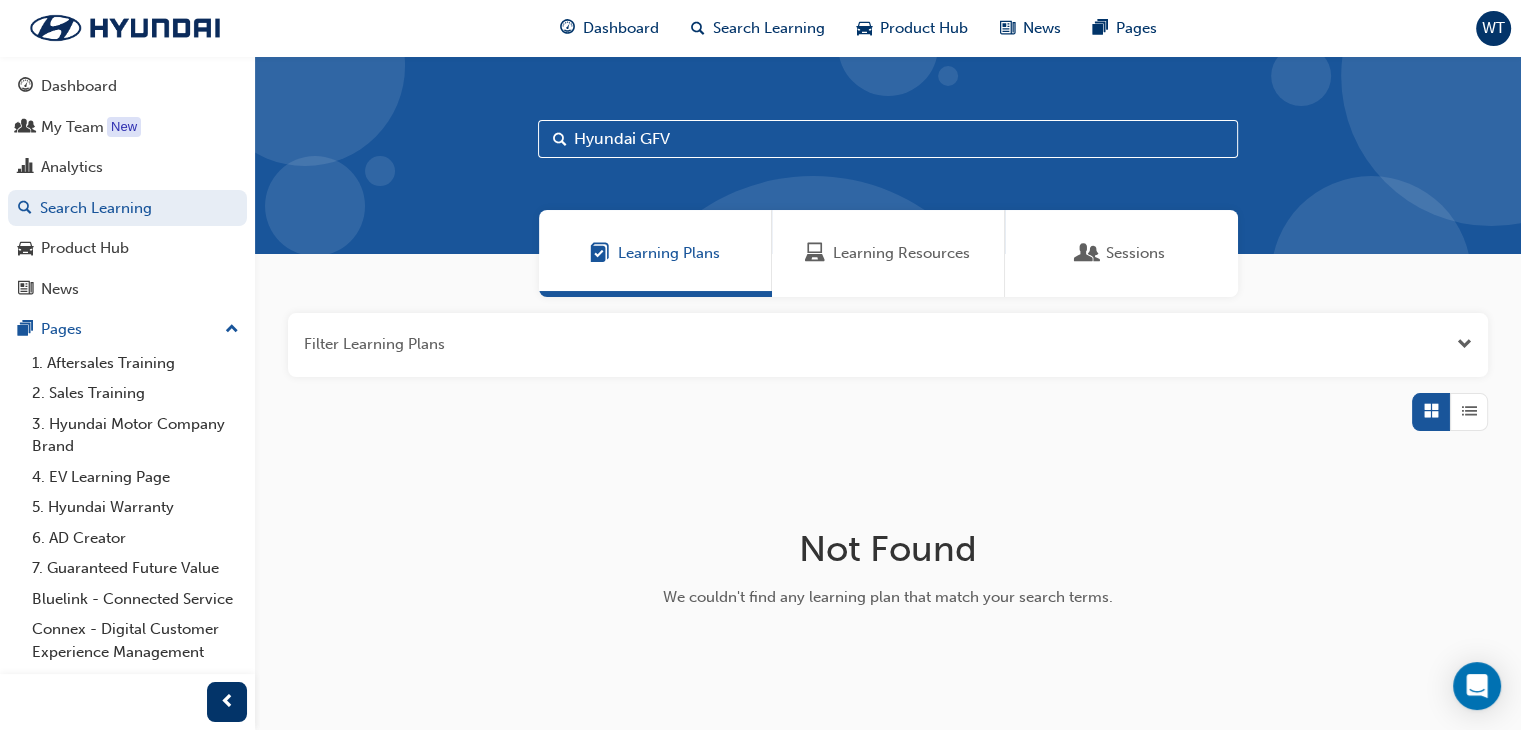 type on "Hyundai GFV" 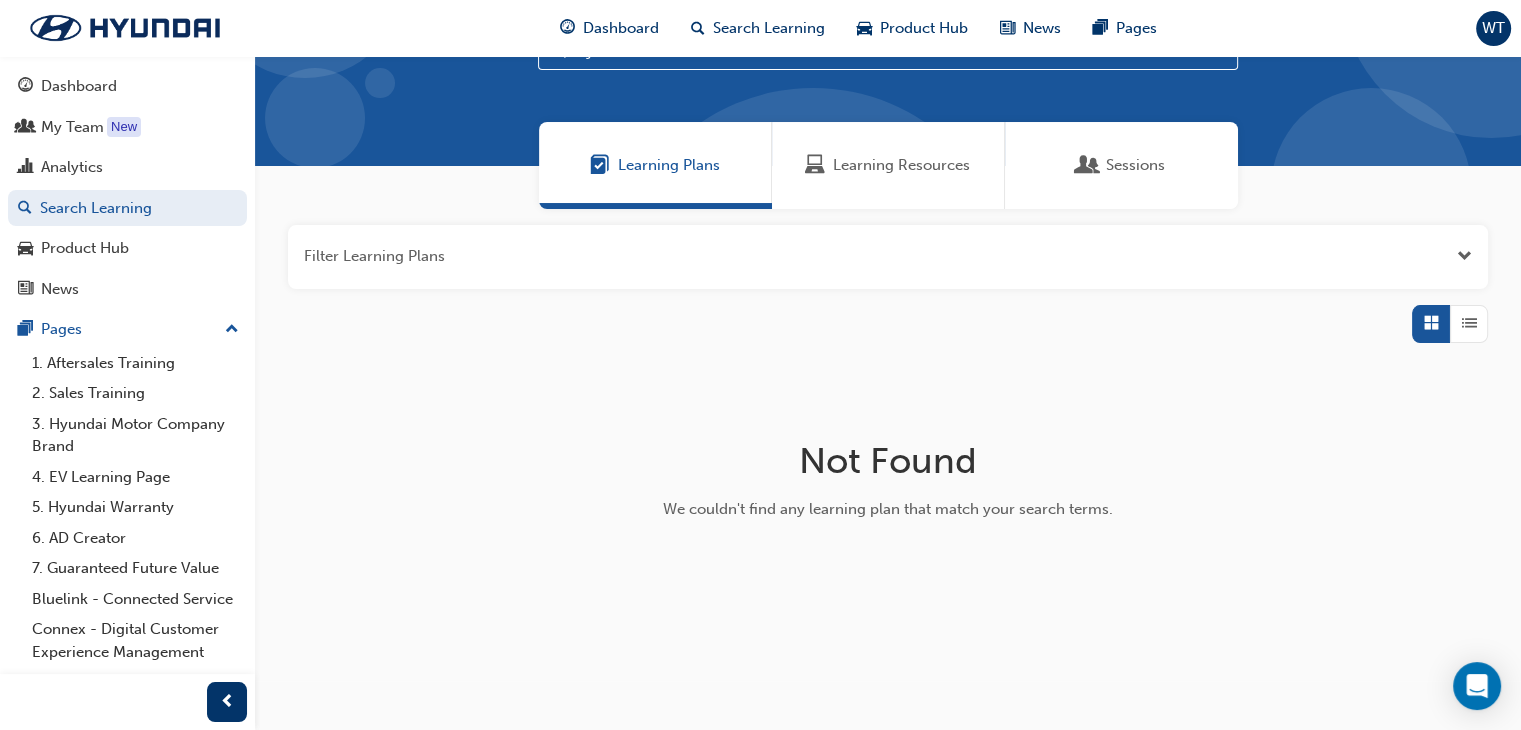 scroll, scrollTop: 0, scrollLeft: 0, axis: both 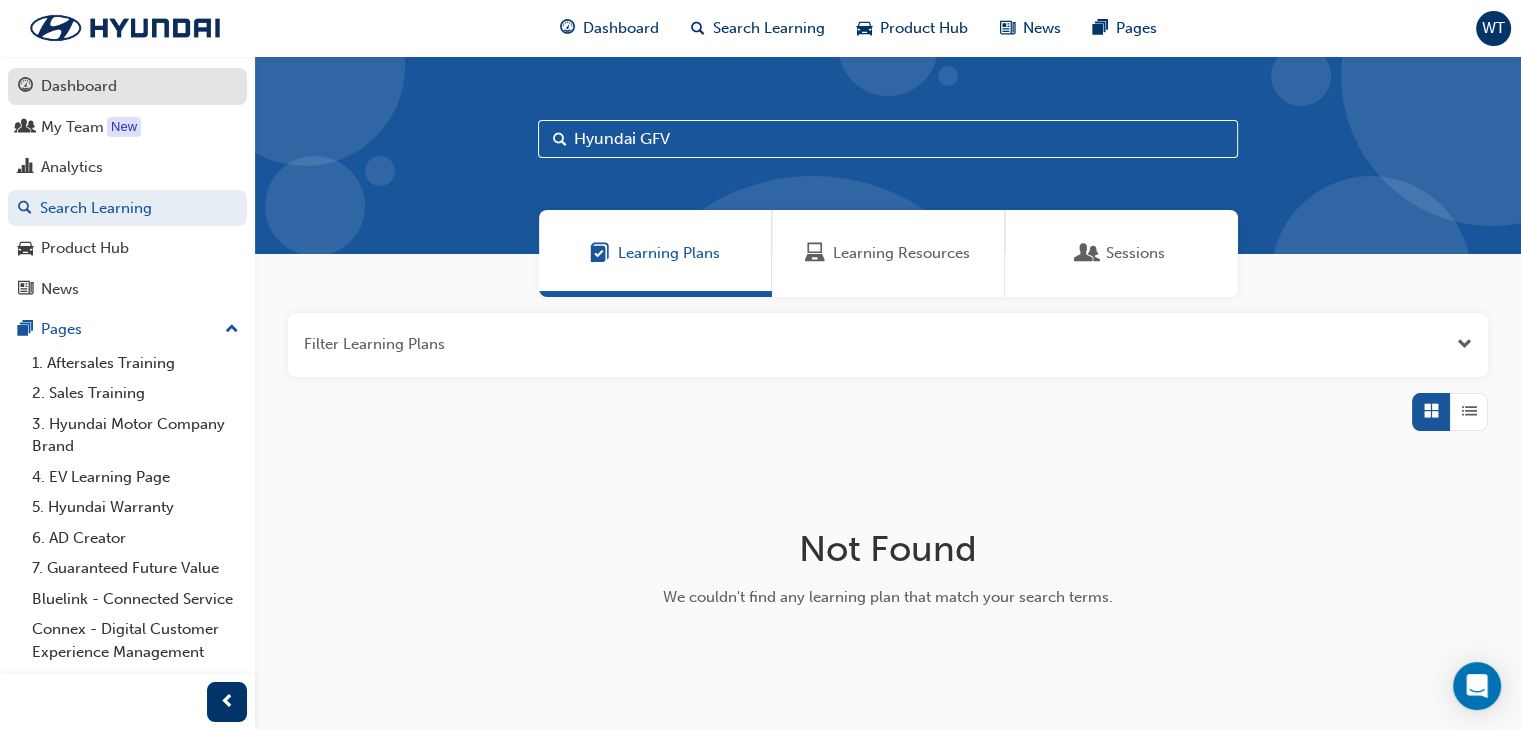 click on "Dashboard" at bounding box center [79, 86] 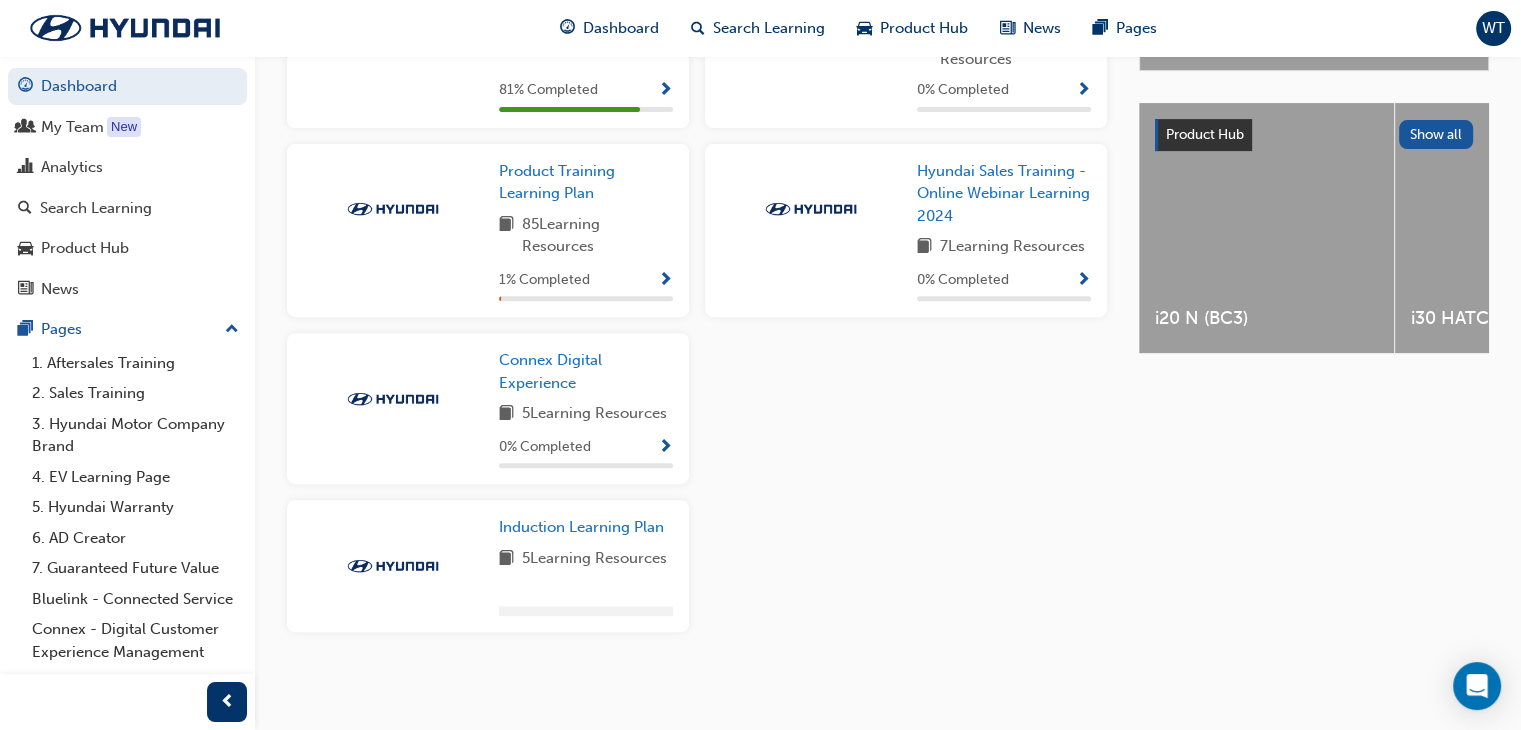 scroll, scrollTop: 749, scrollLeft: 0, axis: vertical 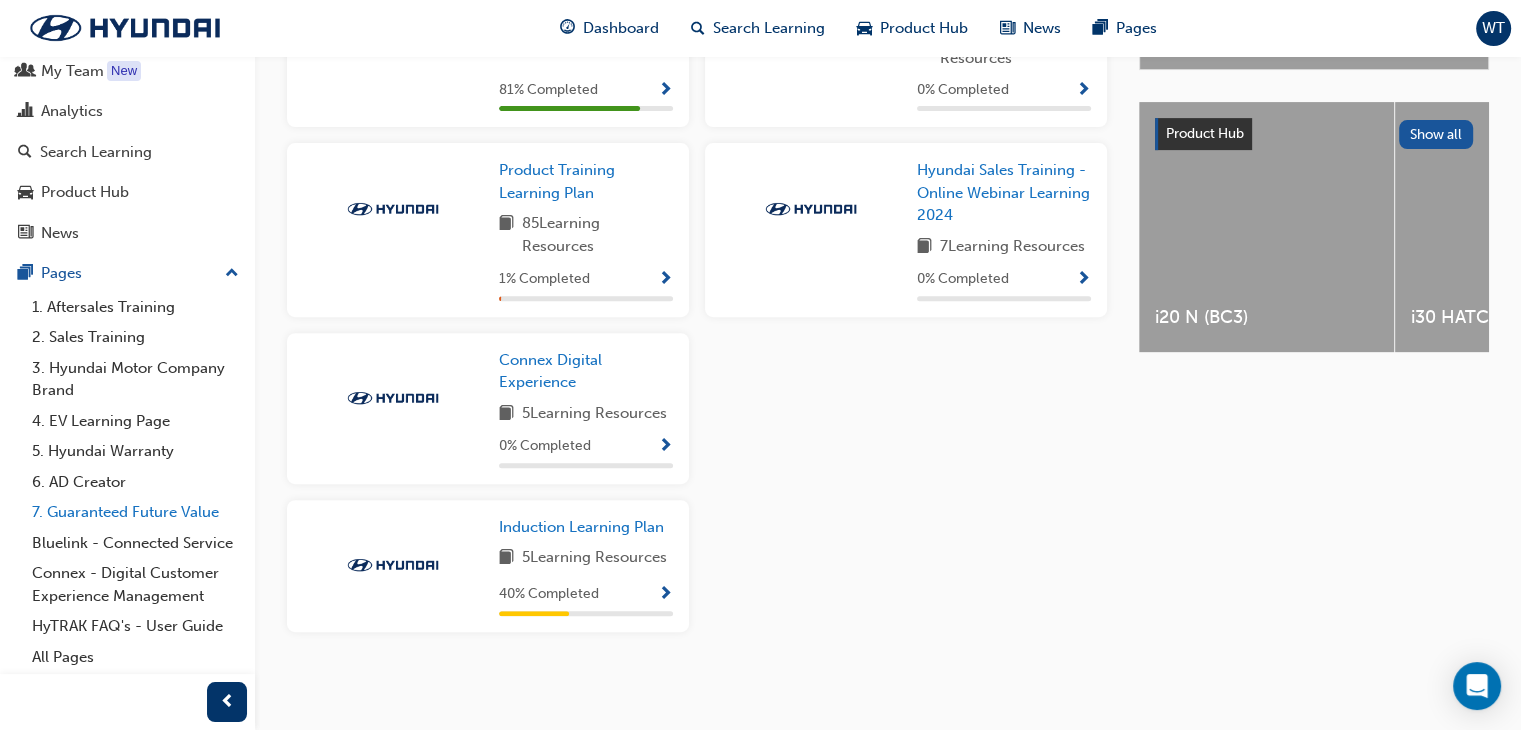 click on "7. Guaranteed Future Value" at bounding box center (135, 512) 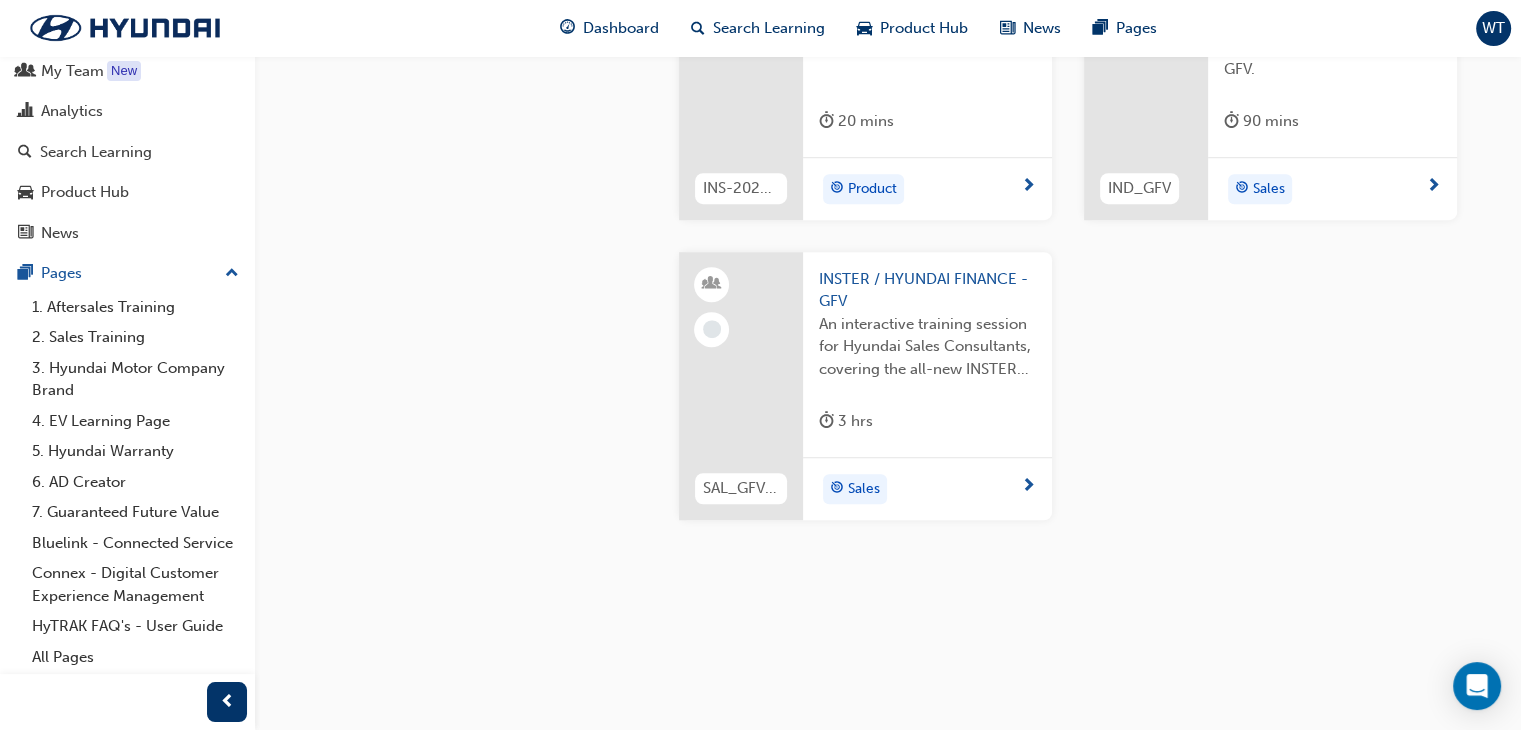 scroll, scrollTop: 1717, scrollLeft: 0, axis: vertical 